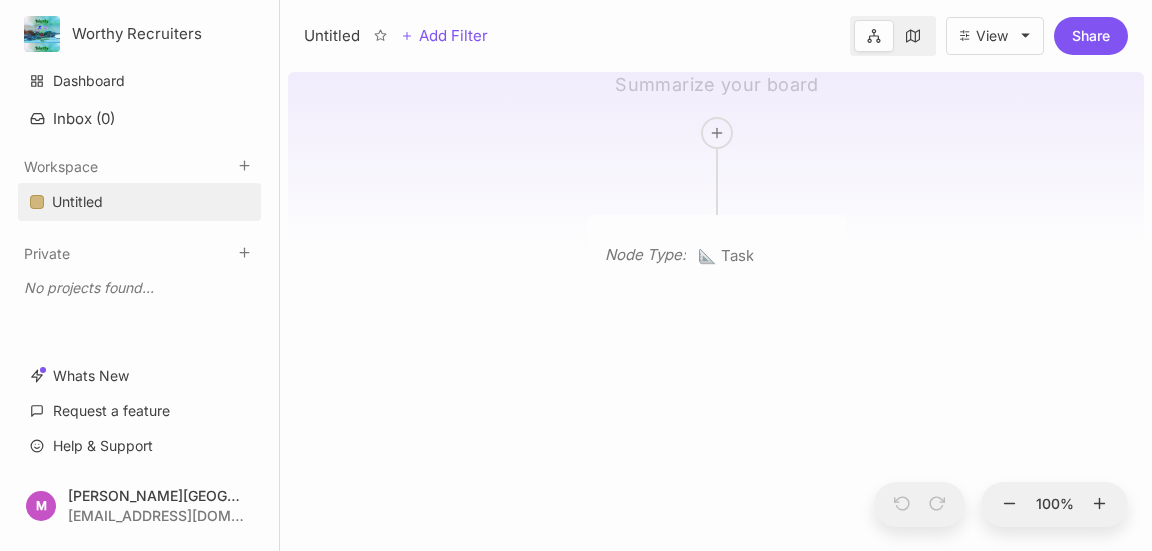 scroll, scrollTop: 0, scrollLeft: 0, axis: both 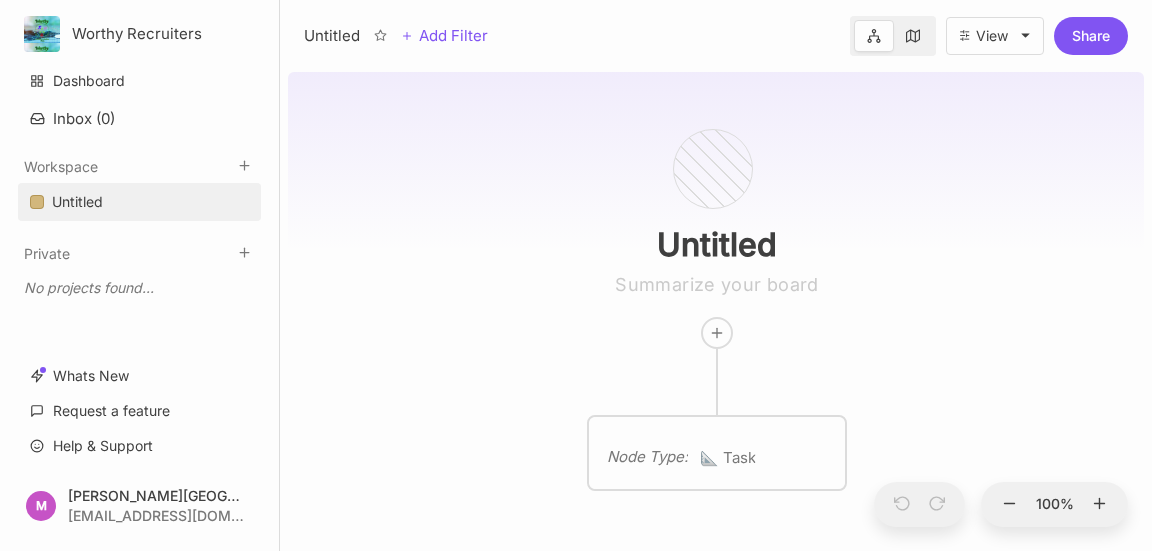 click on "Untitled" at bounding box center (717, 207) 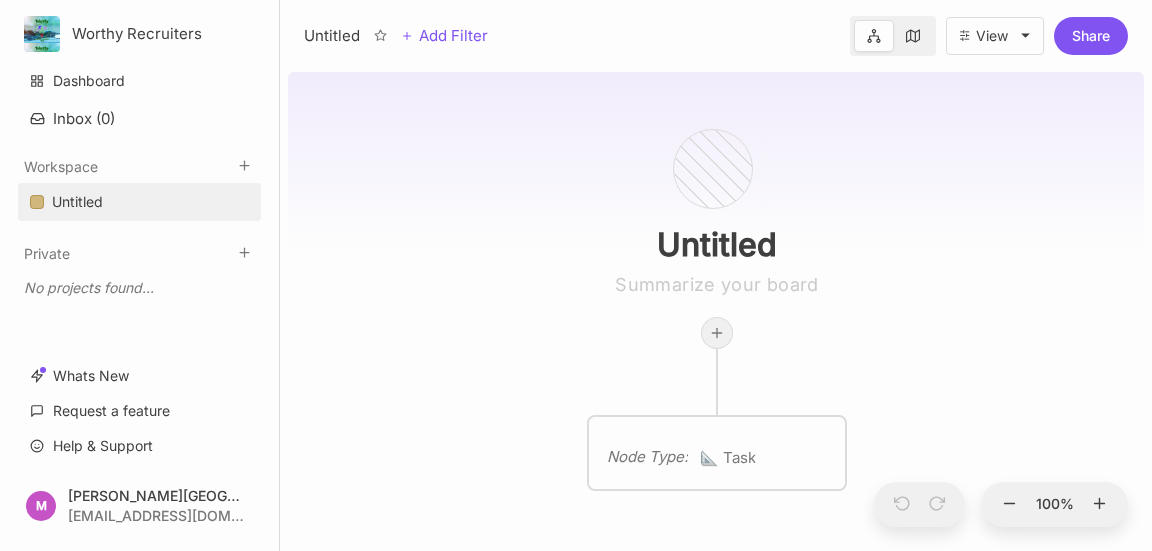 click at bounding box center (717, 333) 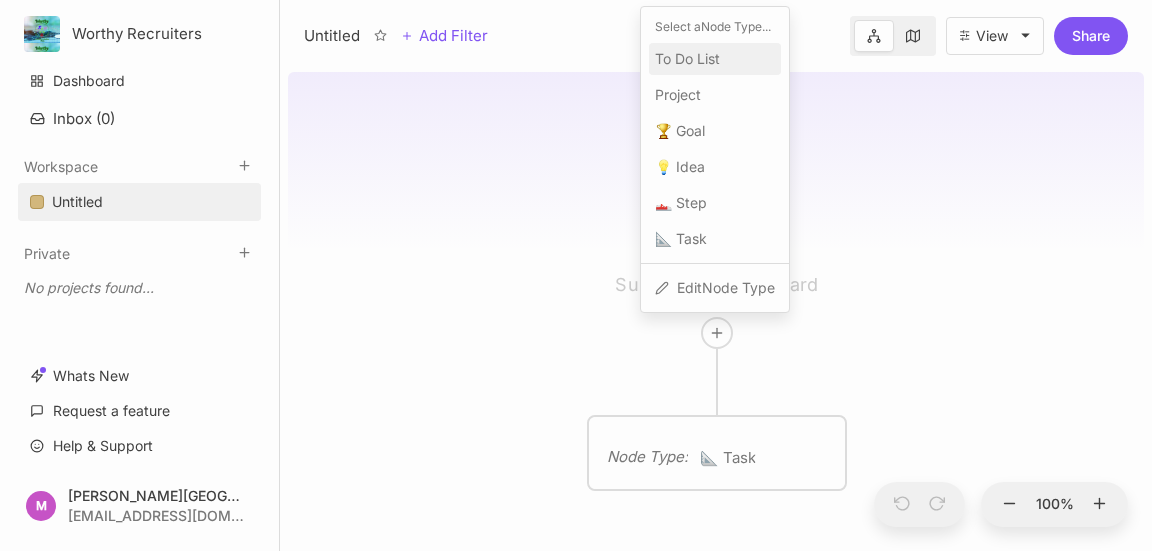 click on "To Do List" at bounding box center [687, 59] 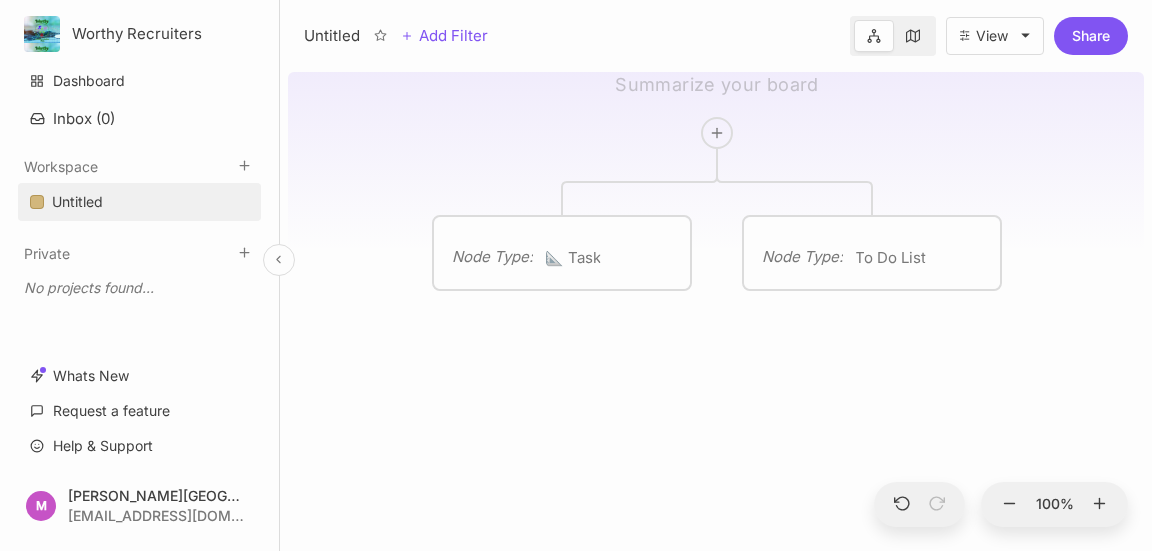 click on "Worthy Recruiters   Dashboard Inbox ( 0 ) Workspace Untitled
To pick up a draggable item, press the space bar.
While dragging, use the arrow keys to move the item.
Press space again to drop the item in its new position, or press escape to cancel.
Private
To pick up a draggable item, press the space bar.
While dragging, use the arrow keys to move the item.
Press space again to drop the item in its new position, or press escape to cancel.
No projects found... Whats New Request a feature Help & Support M Maria Joselle Luzon  joselleluzon@gmail.com Untitled   Add Filter View Share Untitled Node Type : 📐   Task Node Type : To Do List Press enter or space to select a node. You can then use the arrow keys to move the node around.  Press delete to remove it and escape to cancel.   Press enter or space to select an edge. You can then press delete to remove it or escape to cancel. 100 %
x" at bounding box center [576, 275] 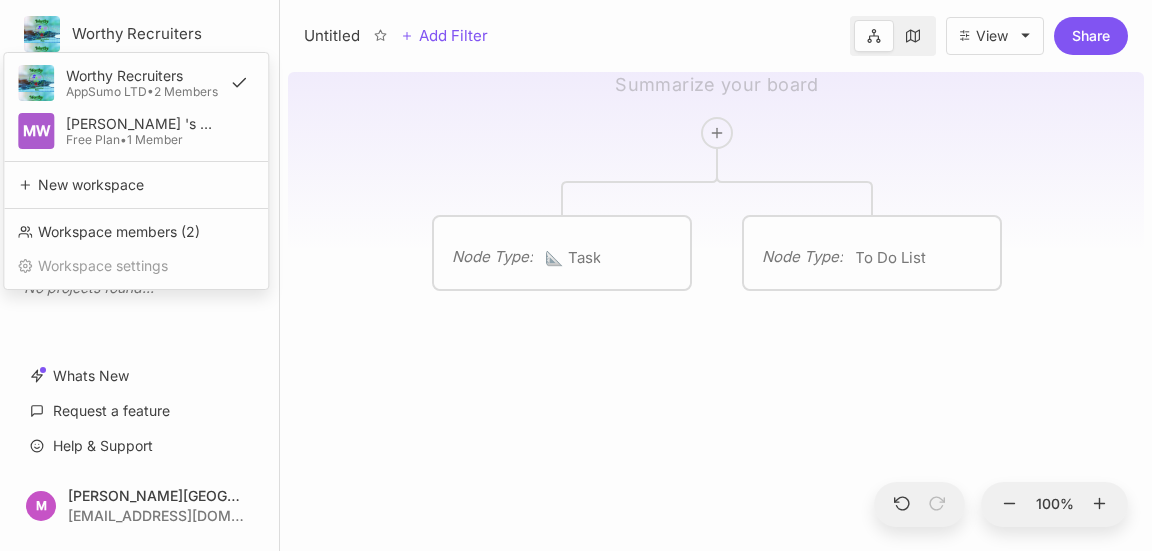 click on "Worthy Recruiters  Worthy Recruiters  AppSumo LTD  •  2   Members MW Maria Joselle Luzon 's Workspace Free Plan  •  1   Member New workspace  Workspace members ( 2 )  Workspace settings  Dashboard Inbox ( 0 ) Workspace Untitled
To pick up a draggable item, press the space bar.
While dragging, use the arrow keys to move the item.
Press space again to drop the item in its new position, or press escape to cancel.
Private
To pick up a draggable item, press the space bar.
While dragging, use the arrow keys to move the item.
Press space again to drop the item in its new position, or press escape to cancel.
No projects found... Whats New Request a feature Help & Support M Maria Joselle Luzon  joselleluzon@gmail.com Untitled   Add Filter View Share Untitled Node Type : 📐   Task Node Type : To Do List Press enter or space to select a node. You can then use the arrow keys to move the node around.  Press delete to remove it and escape to cancel.   100 %
x" at bounding box center (576, 275) 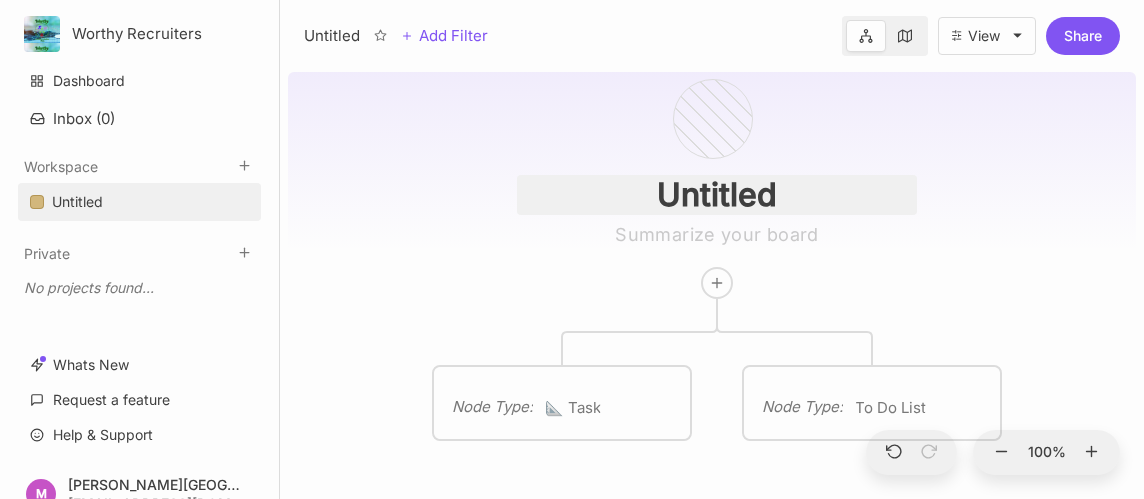 click on "Untitled" at bounding box center (717, 195) 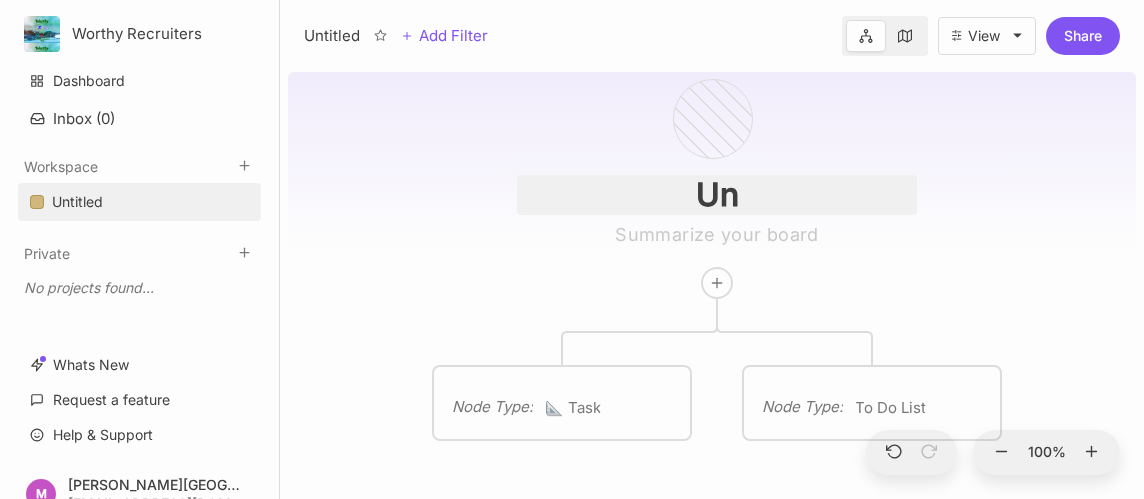 type on "U" 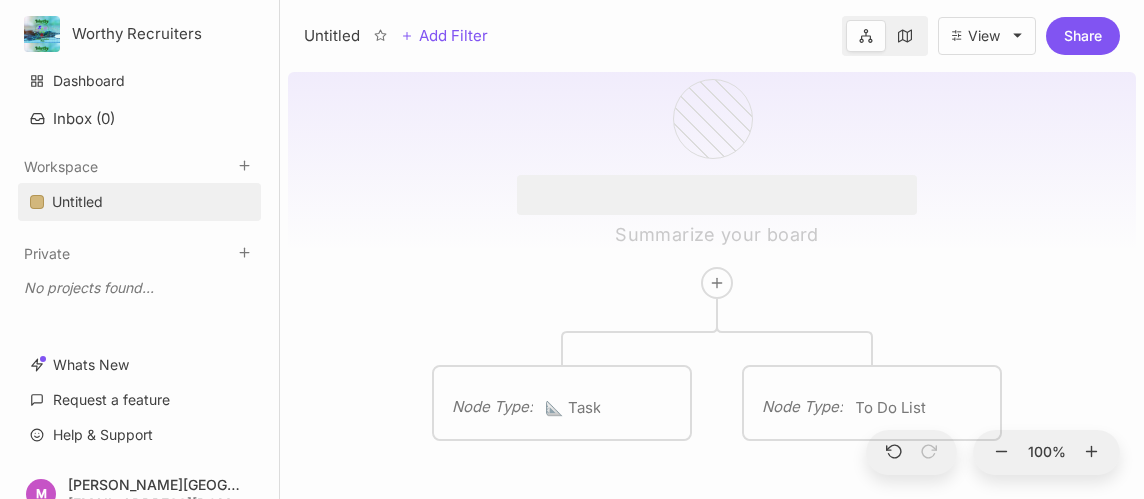 click at bounding box center [717, 195] 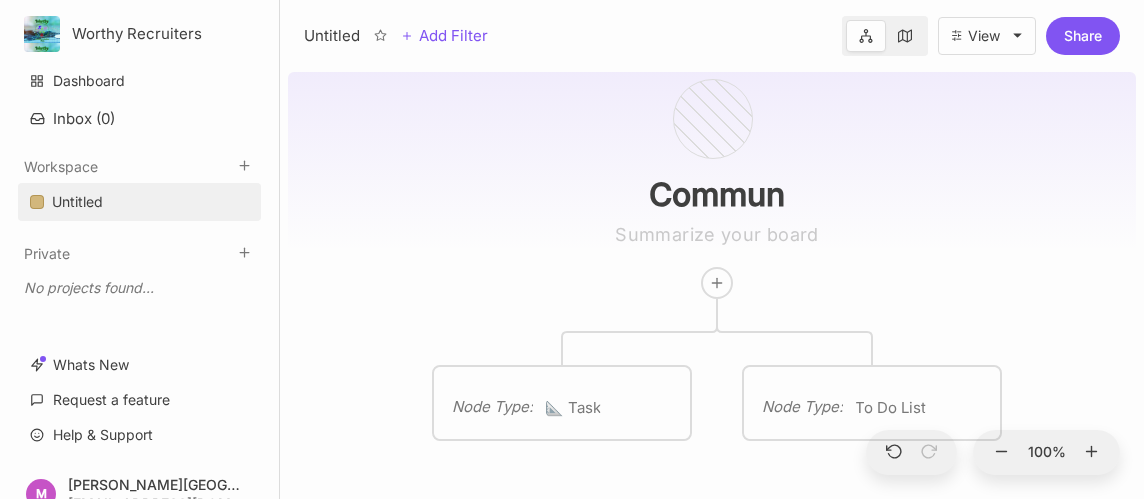 type on "Communi" 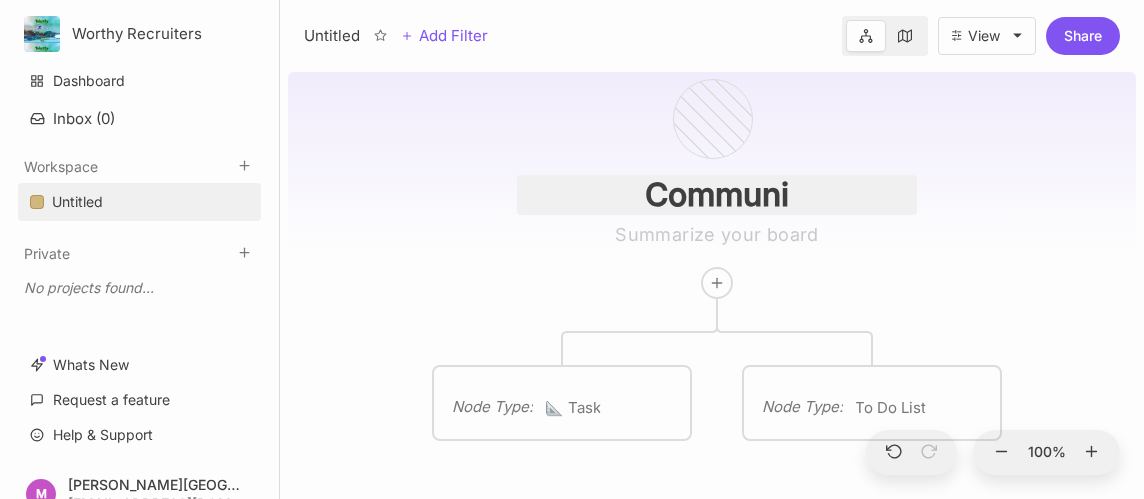 click on "Communi" at bounding box center (717, 195) 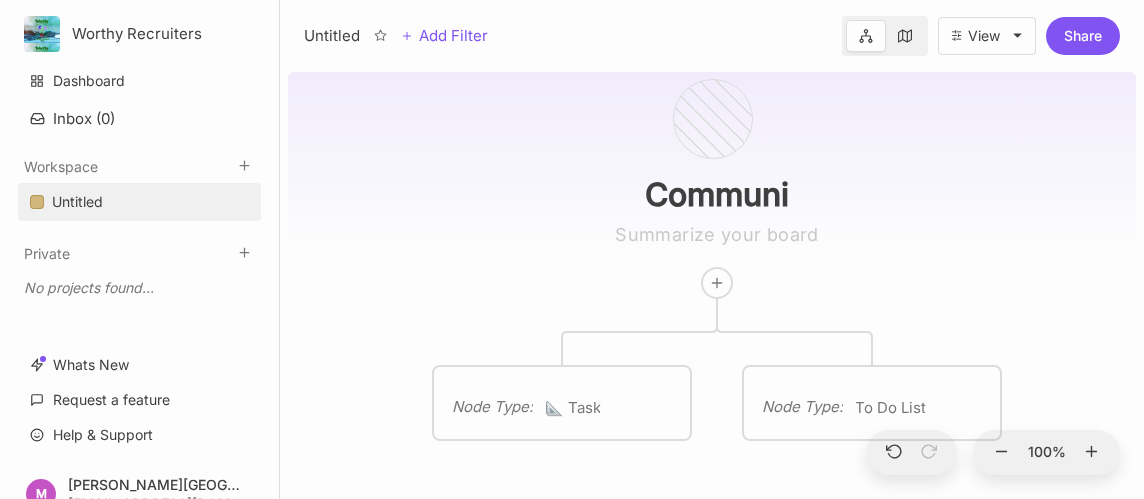 drag, startPoint x: 803, startPoint y: 187, endPoint x: 525, endPoint y: 166, distance: 278.79202 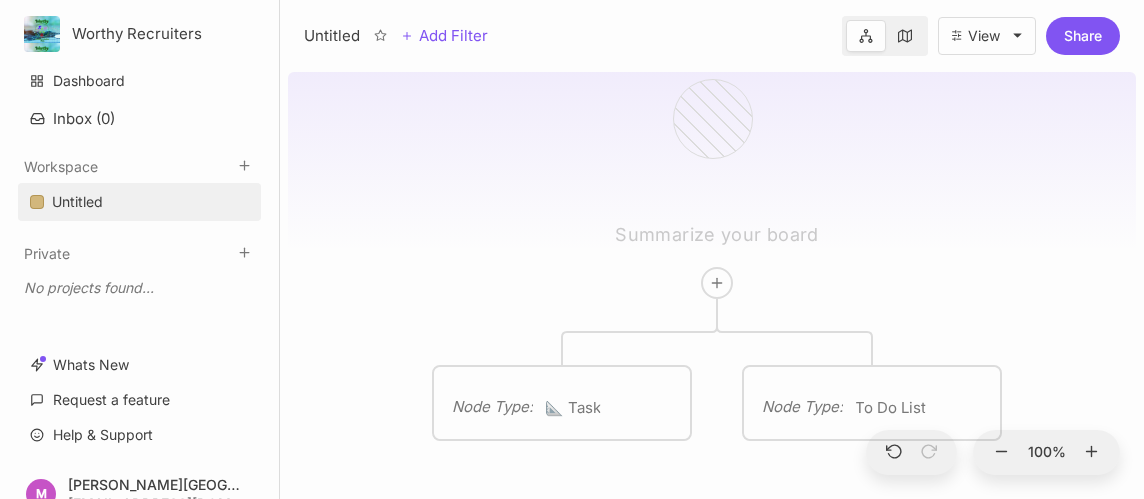 click on "Node Type : 📐   Task Node Type : To Do List" at bounding box center (712, 281) 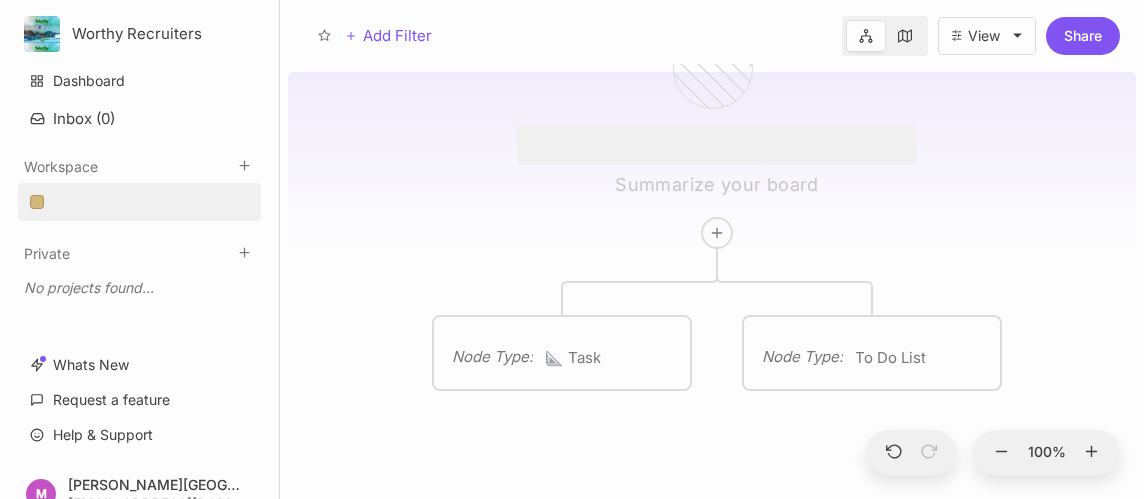 click at bounding box center [717, 145] 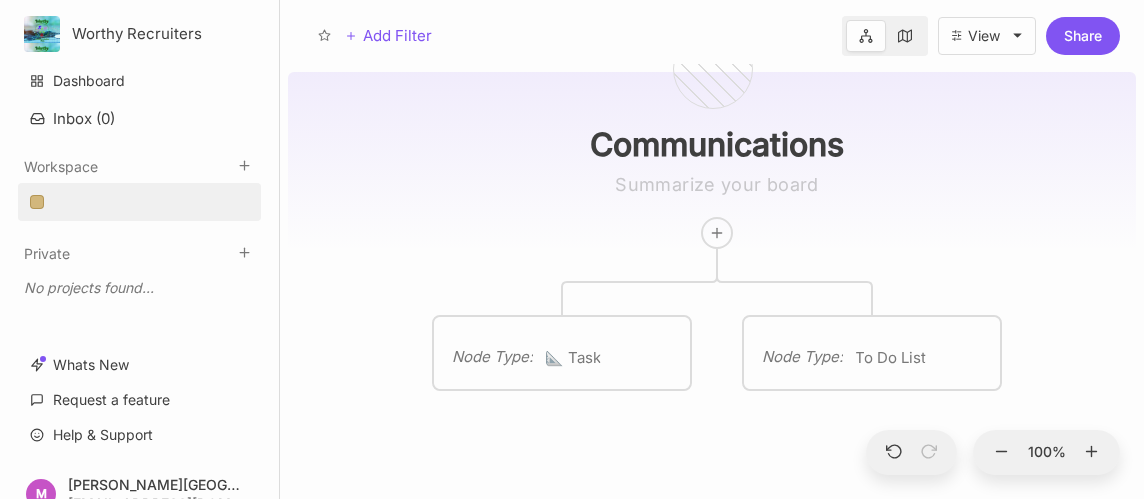 type on "Communications" 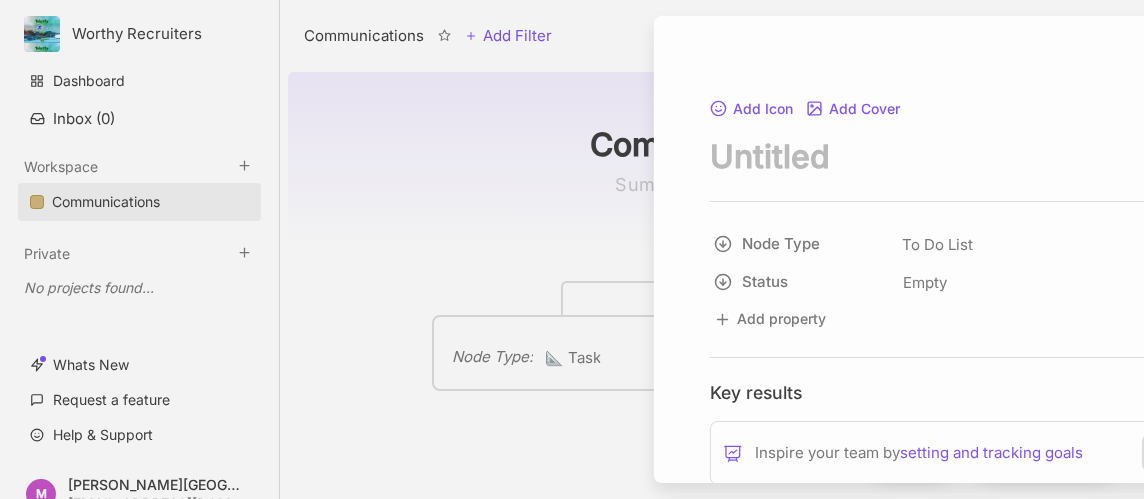 scroll, scrollTop: 0, scrollLeft: 0, axis: both 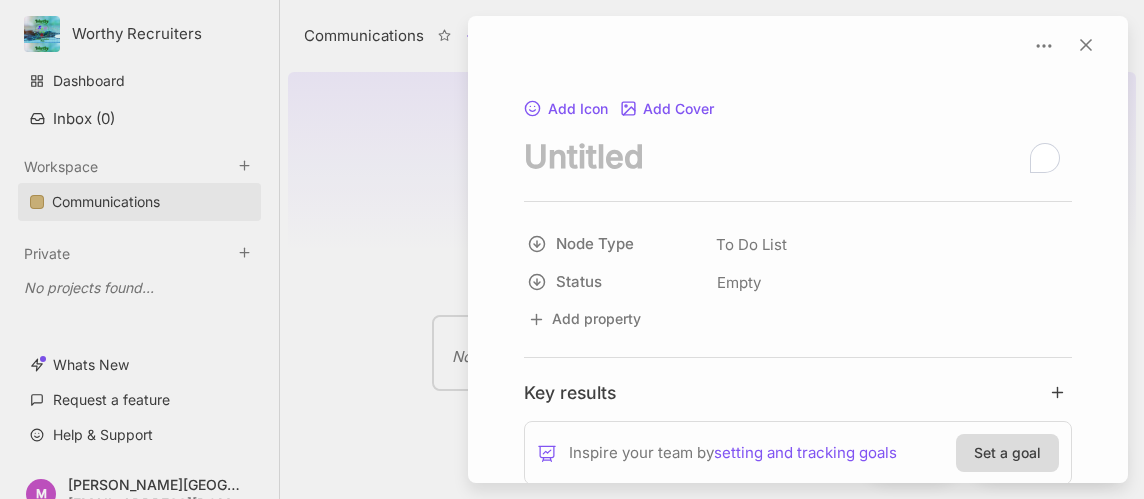 click at bounding box center [572, 249] 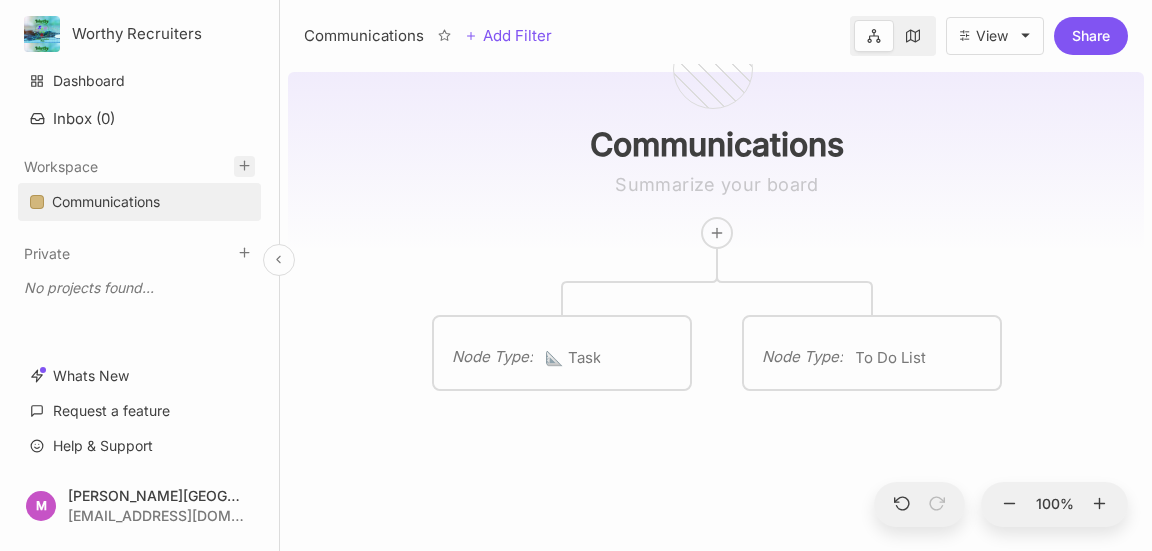 click at bounding box center [244, 166] 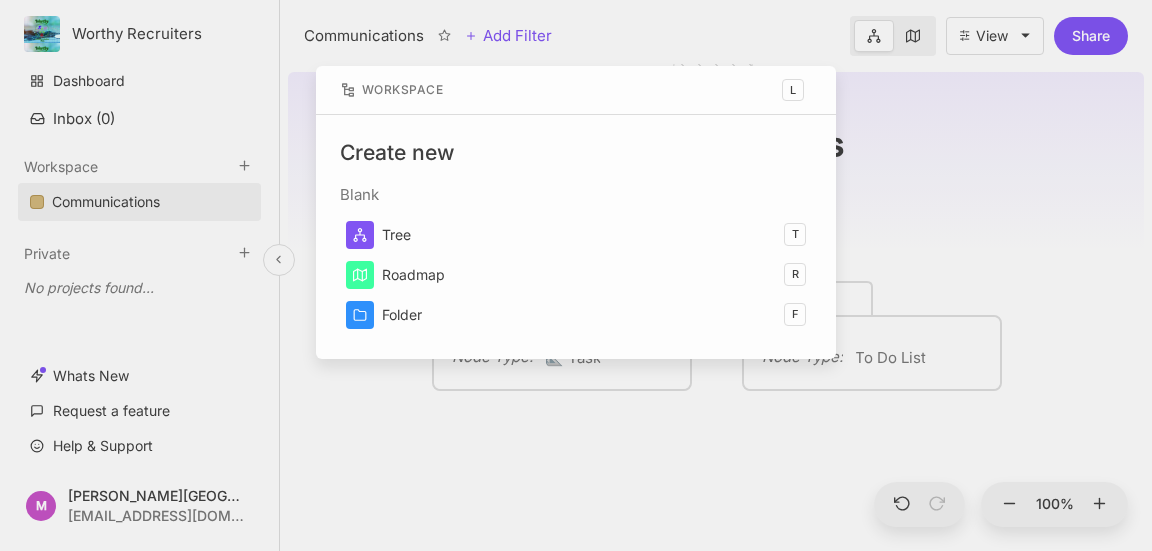 click at bounding box center (576, 275) 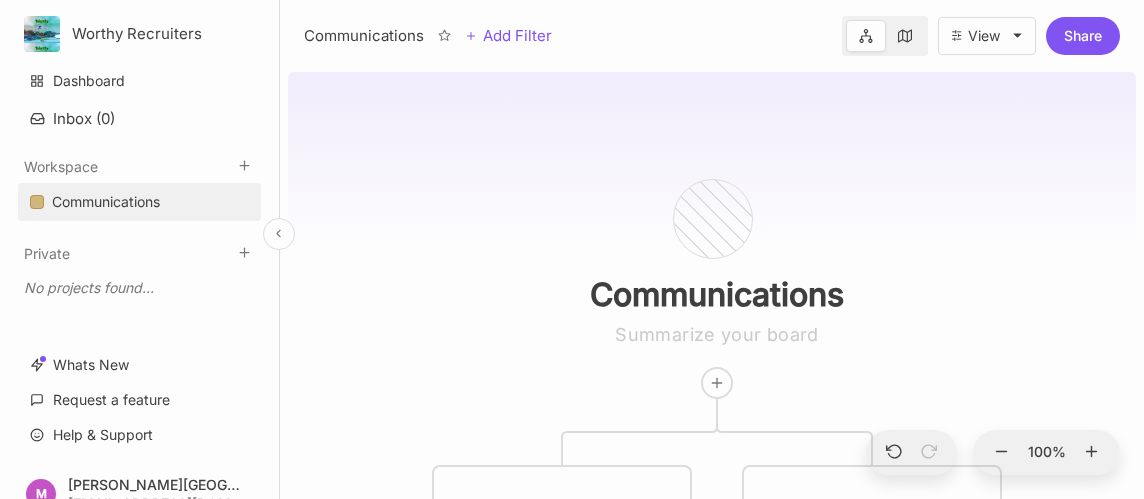 scroll, scrollTop: 24, scrollLeft: 0, axis: vertical 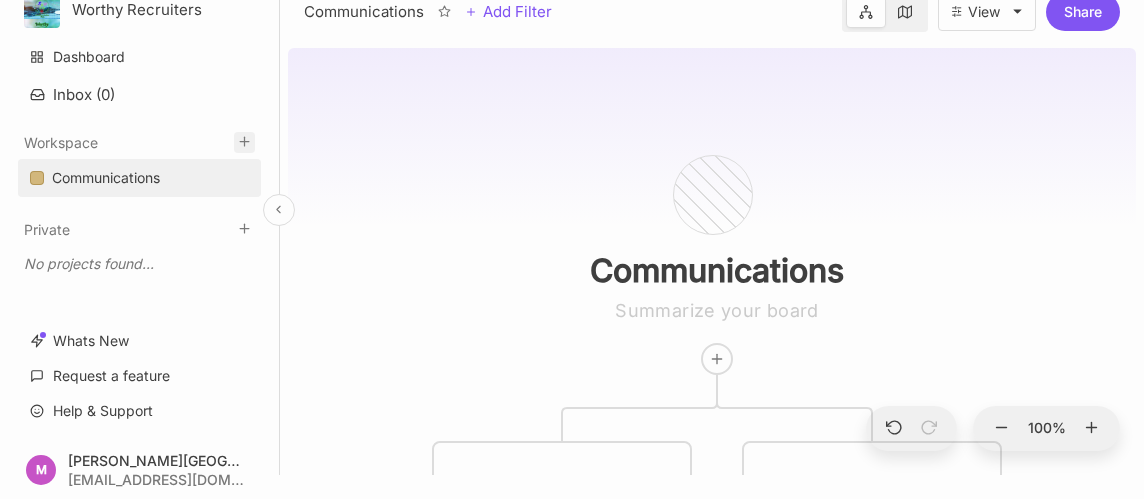 click at bounding box center (244, 142) 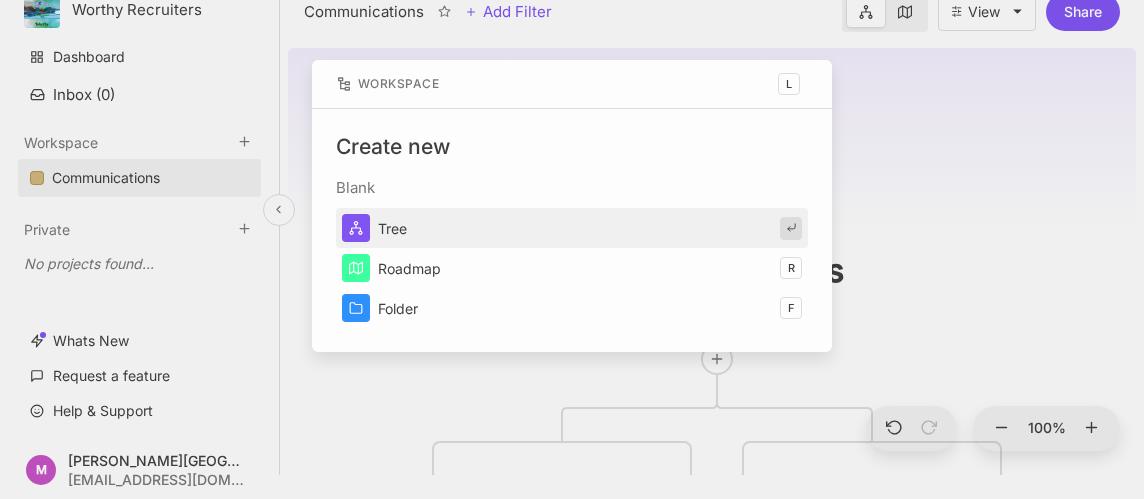 click on "Tree" at bounding box center (572, 228) 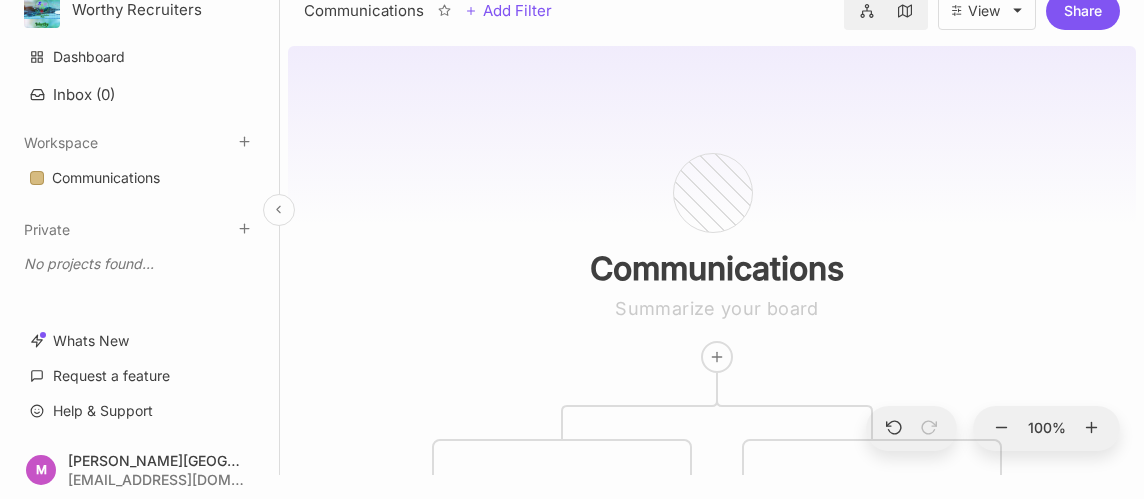 scroll, scrollTop: 0, scrollLeft: 0, axis: both 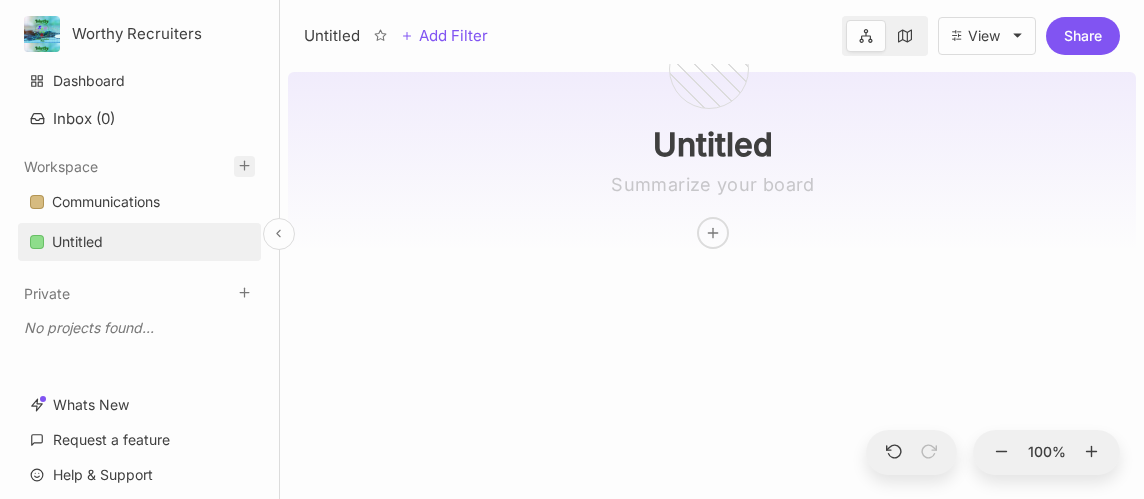 click at bounding box center (244, 166) 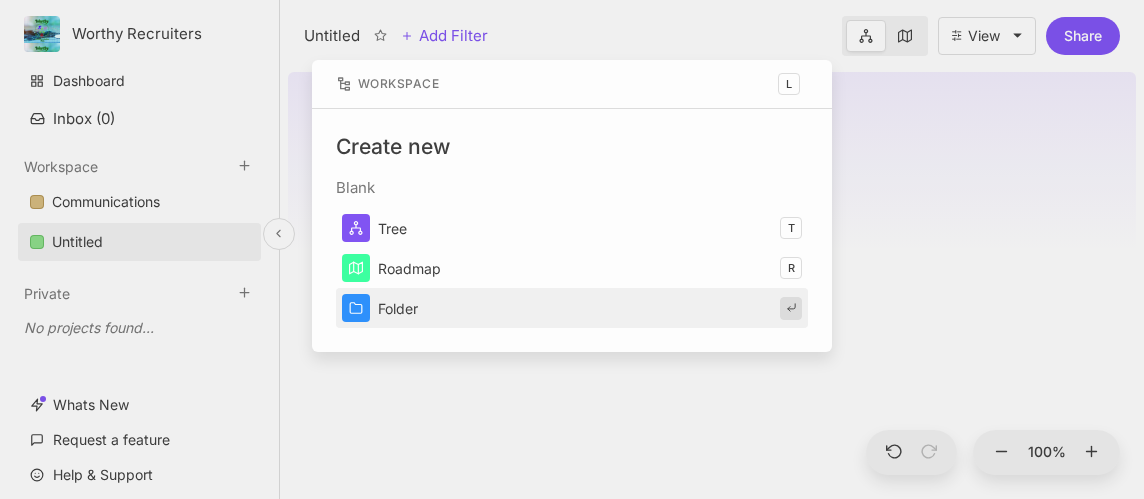 click on "Folder" at bounding box center (572, 308) 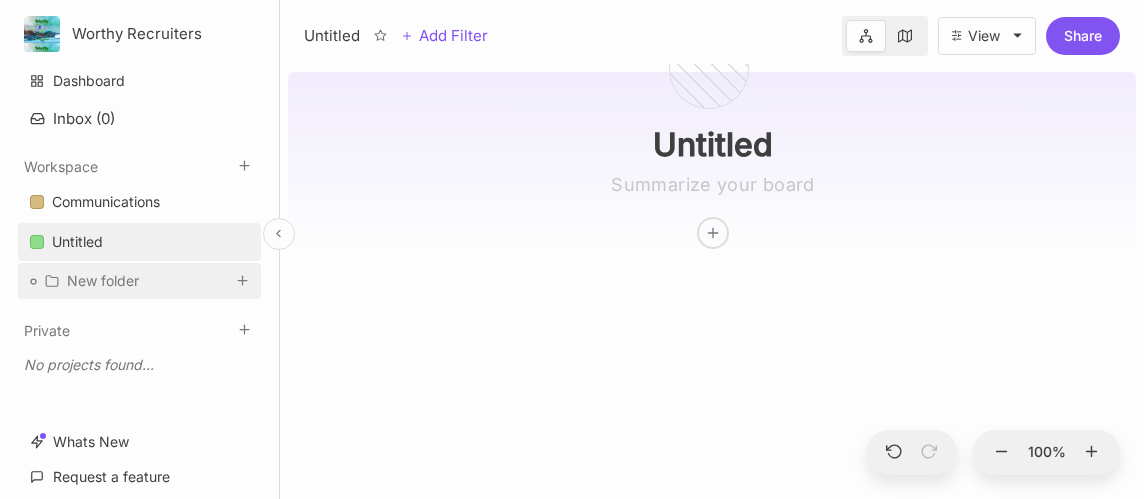 click 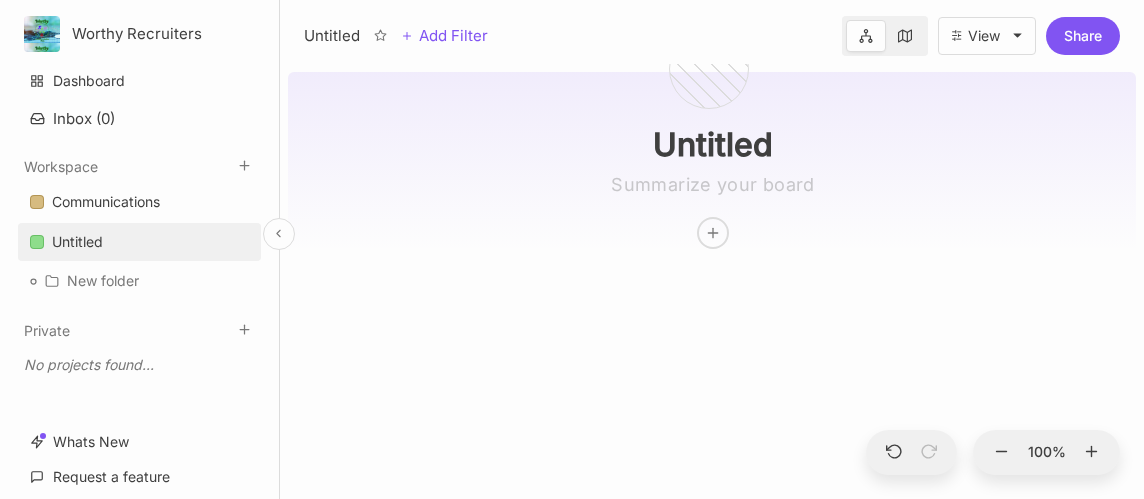 click on "Untitled" at bounding box center (139, 242) 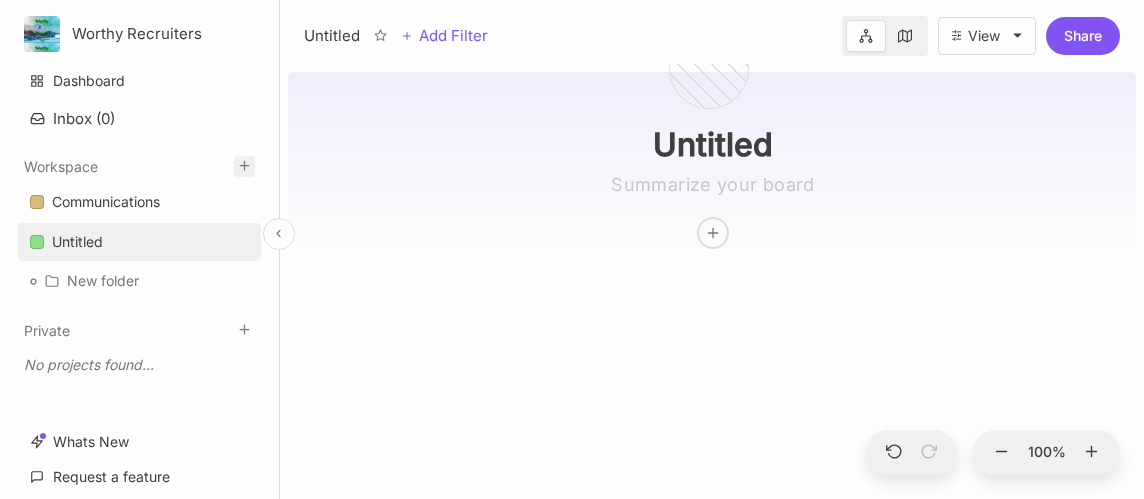 click 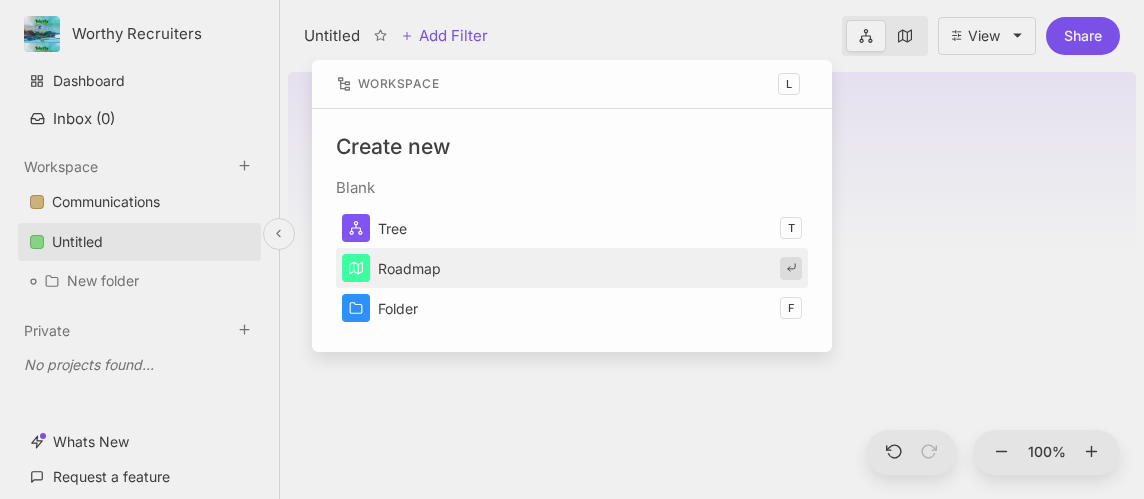 click on "Roadmap" at bounding box center (572, 268) 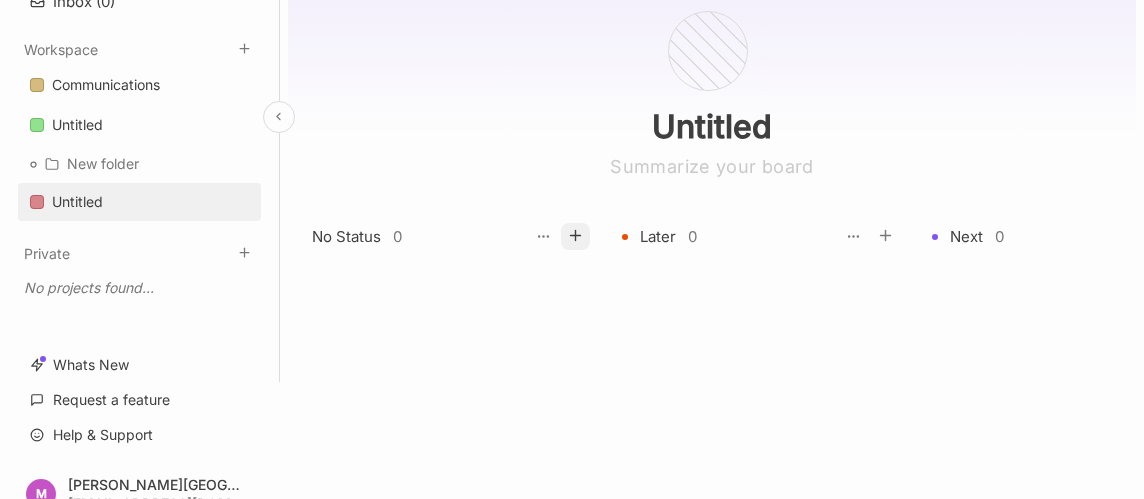 scroll, scrollTop: 141, scrollLeft: 0, axis: vertical 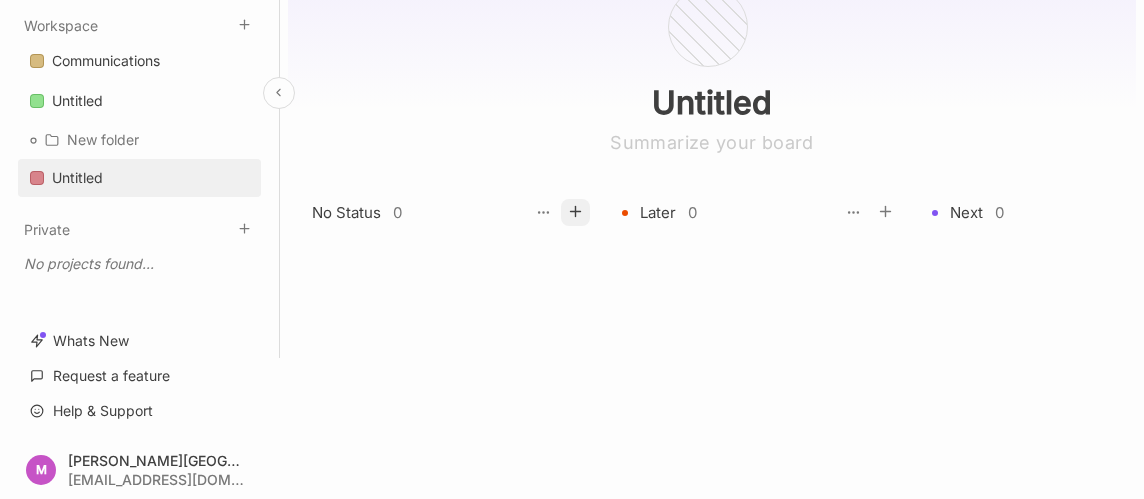 click 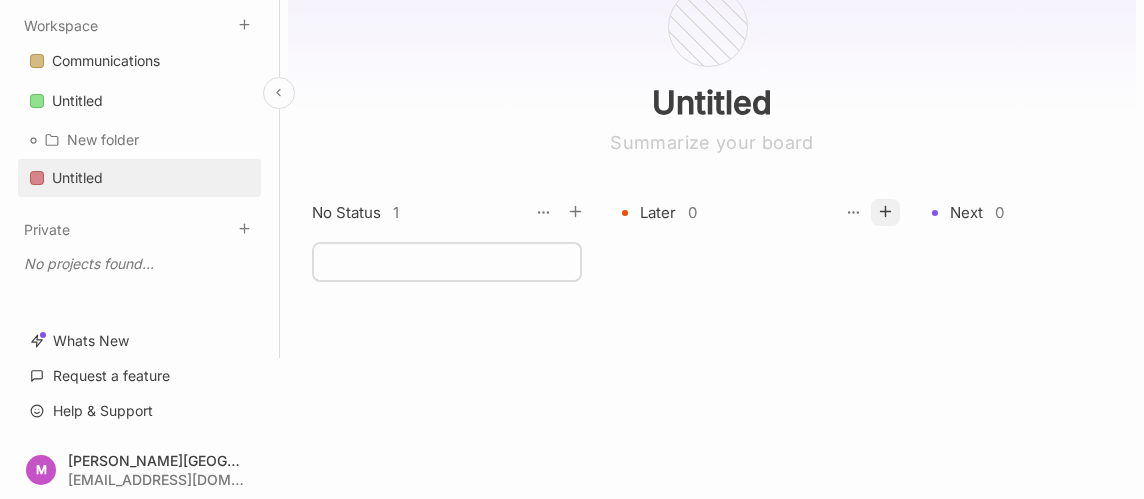 click 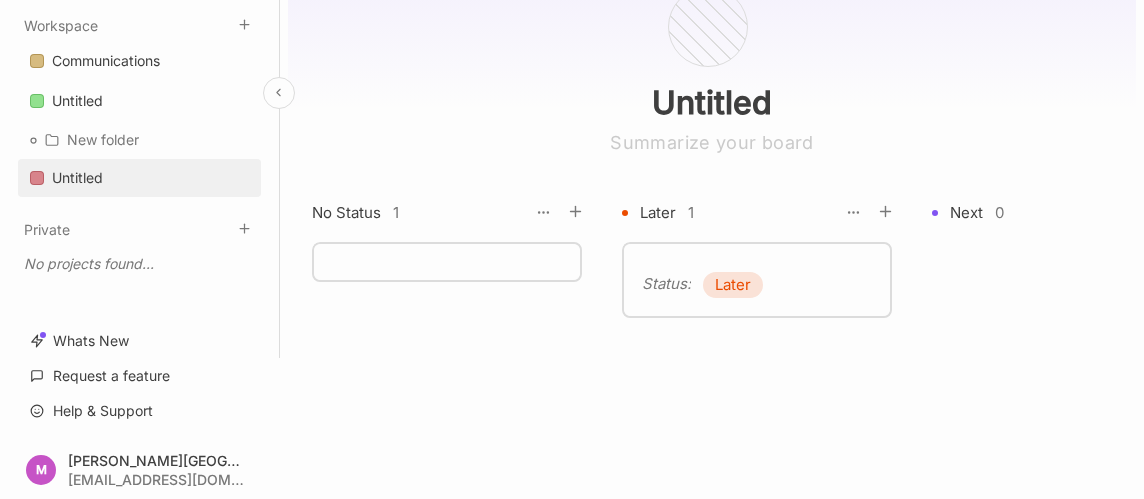 click on "Next 0" at bounding box center (1071, 212) 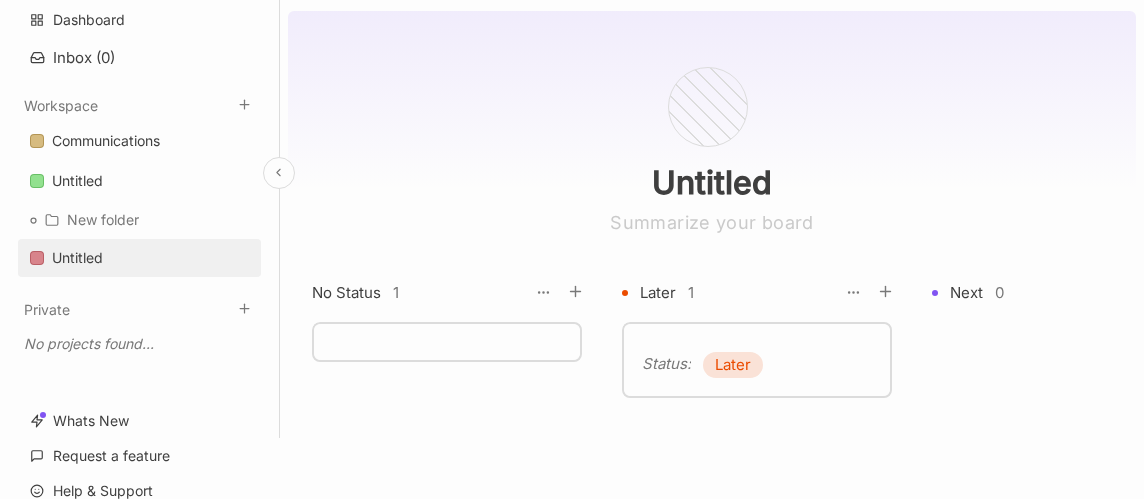 scroll, scrollTop: 41, scrollLeft: 0, axis: vertical 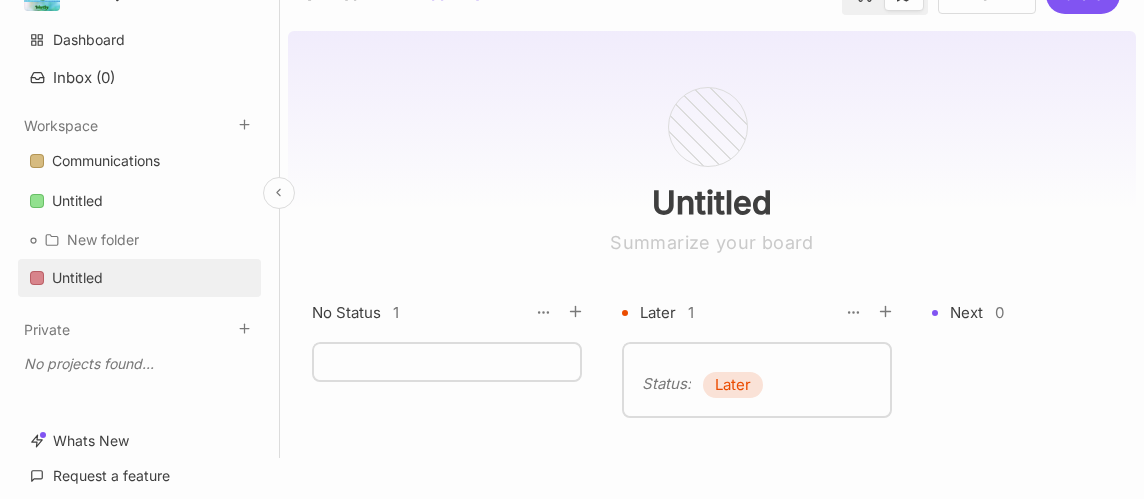 click on "Communications Untitled New folder Untitled
To pick up a draggable item, press the space bar.
While dragging, use the arrow keys to move the item.
Press space again to drop the item in its new position, or press escape to cancel." at bounding box center (139, 220) 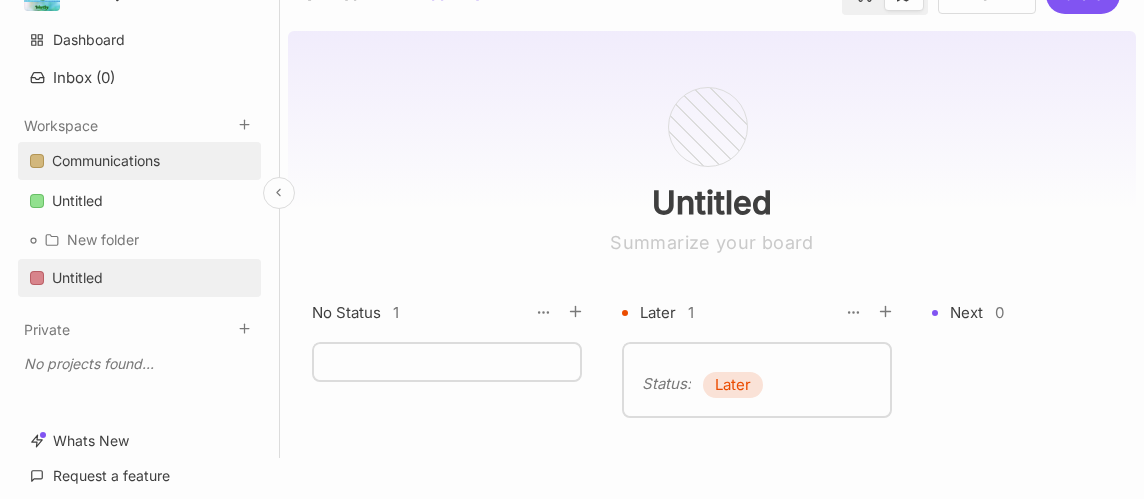 click on "Communications" at bounding box center [139, 161] 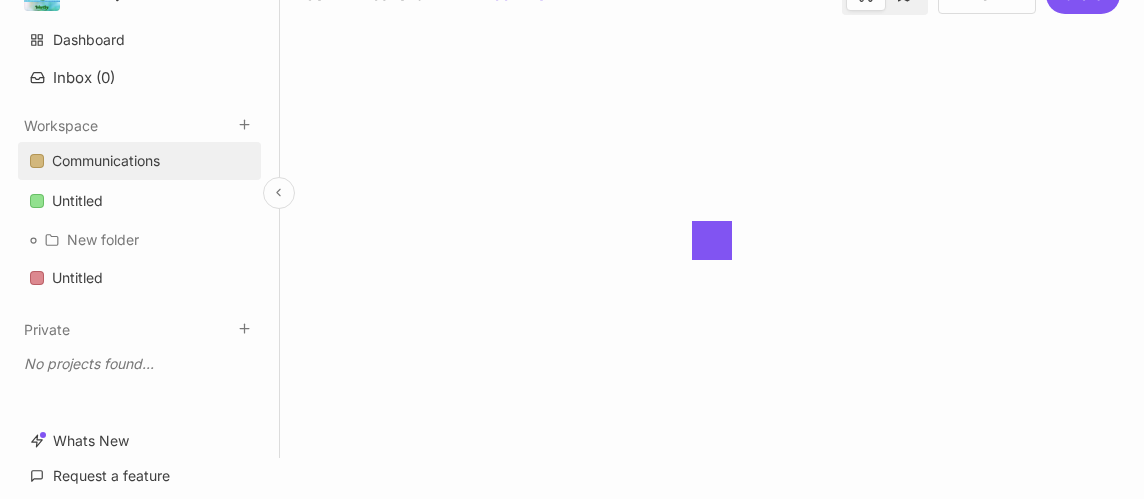 scroll, scrollTop: 0, scrollLeft: 0, axis: both 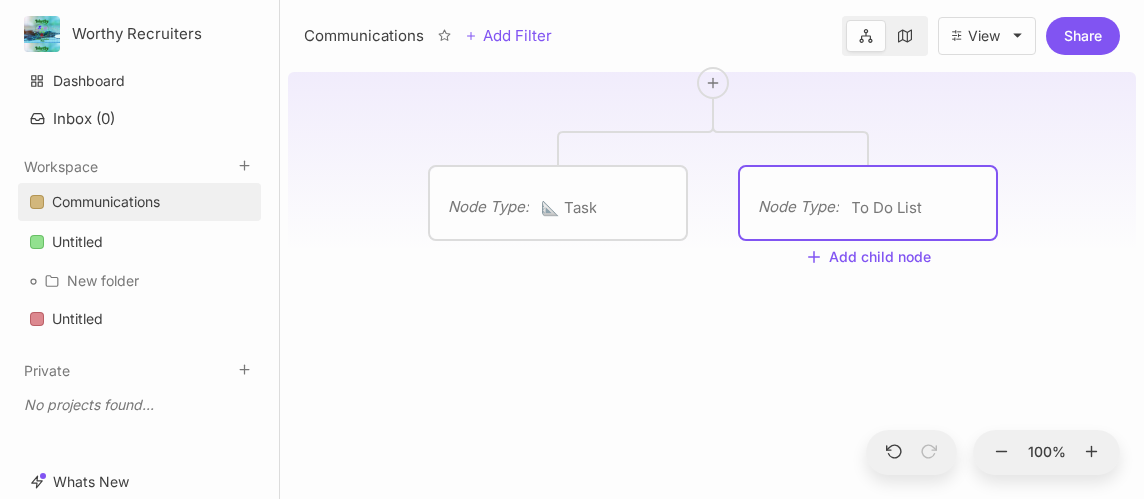 click on "Node Type : To Do List" at bounding box center [868, 208] 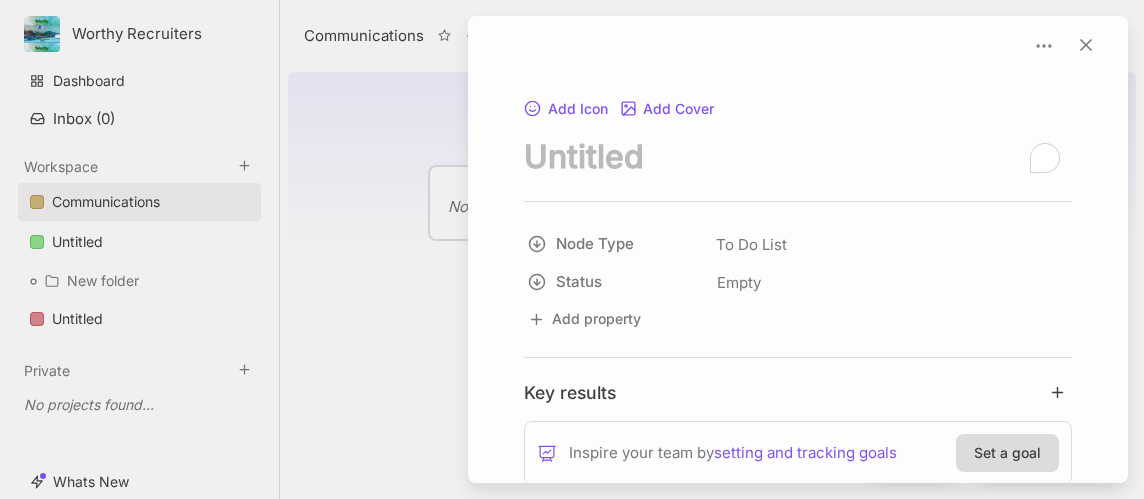 scroll, scrollTop: 0, scrollLeft: 0, axis: both 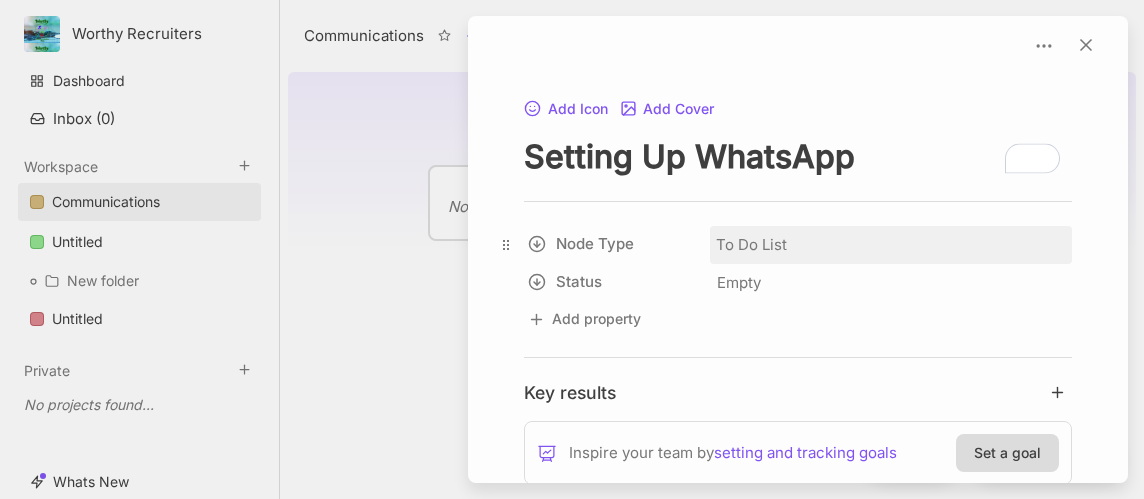 type on "Setting Up WhatsApp" 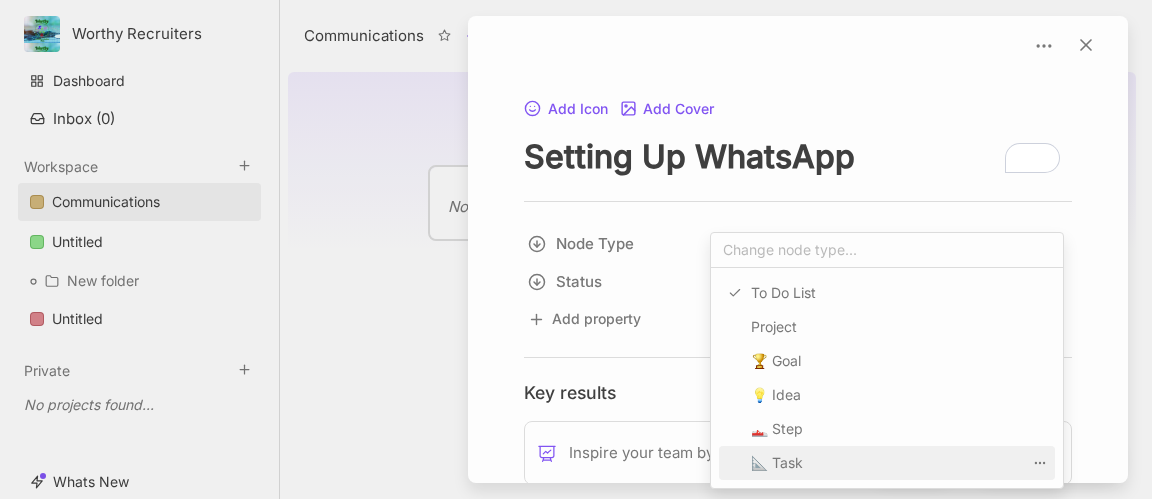 click on "📐   Task" at bounding box center (887, 463) 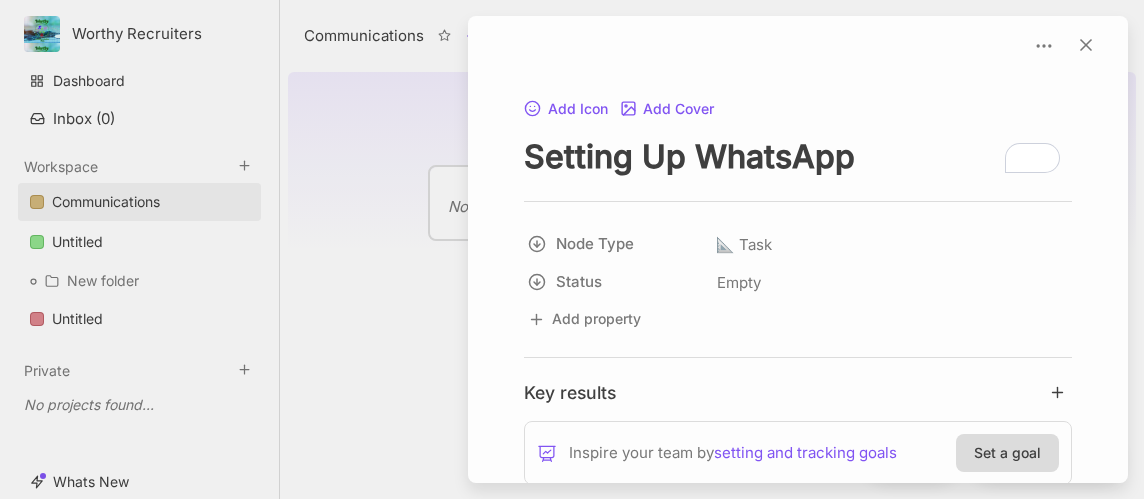 click on "Add property" at bounding box center [798, 319] 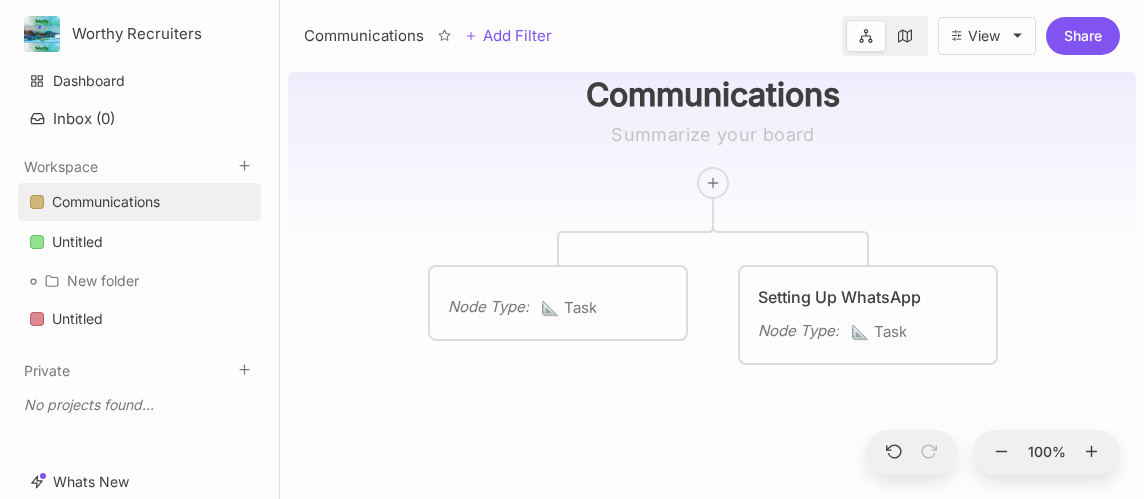 click on "Communications Node Type : 📐   Task Setting Up WhatsApp Node Type : 📐   Task" at bounding box center [712, 281] 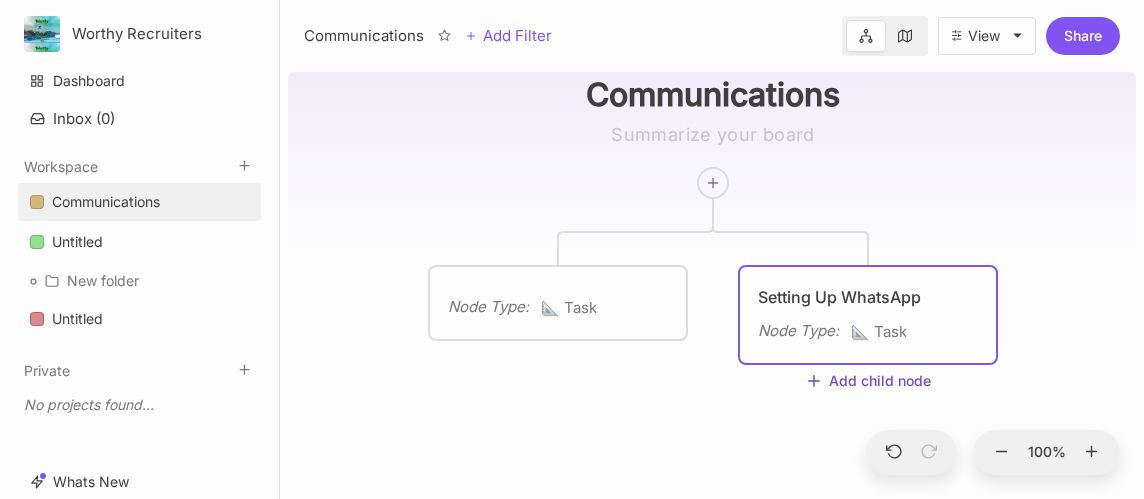 click on "Add child node" at bounding box center [868, 382] 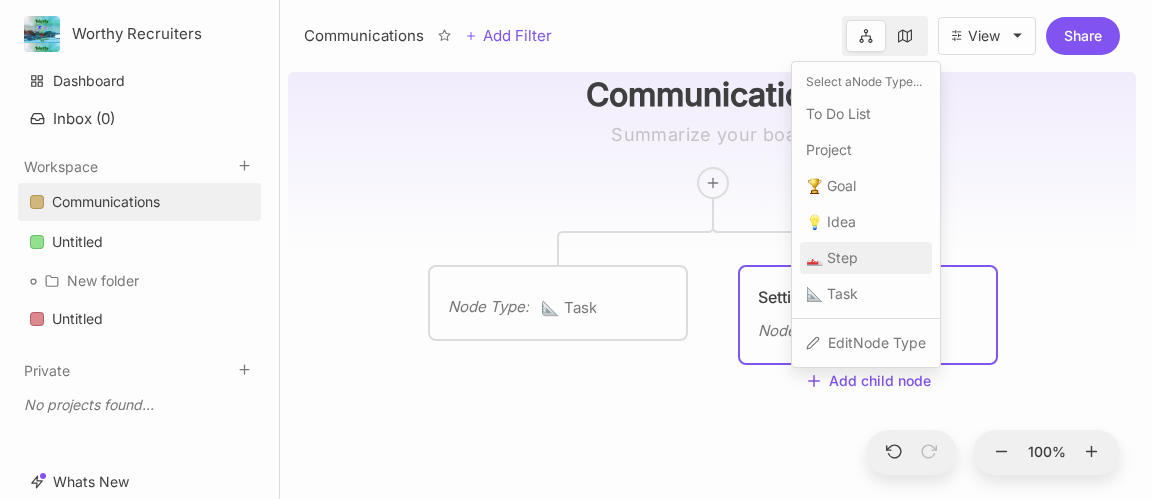 click on "👟   Step" at bounding box center (832, 258) 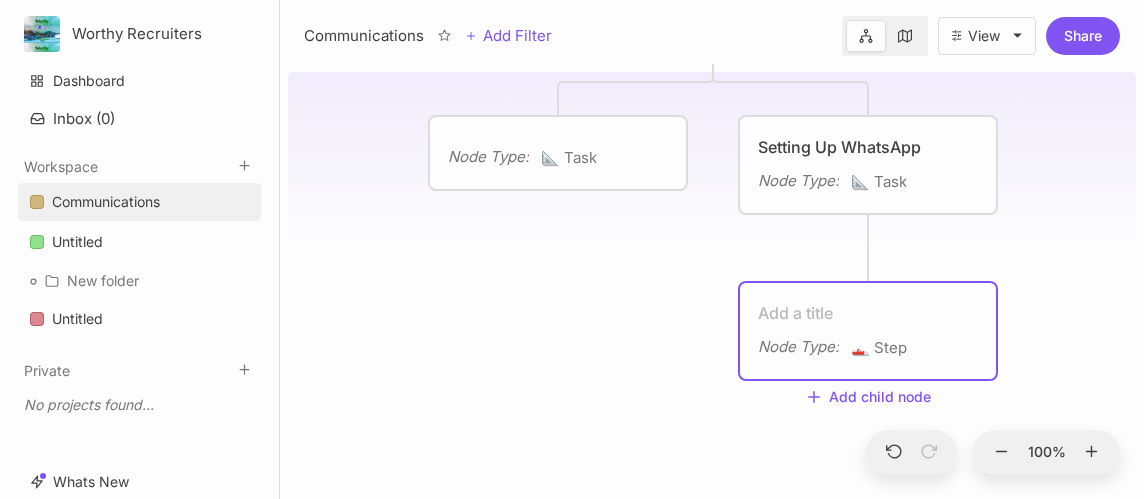 click at bounding box center (868, 313) 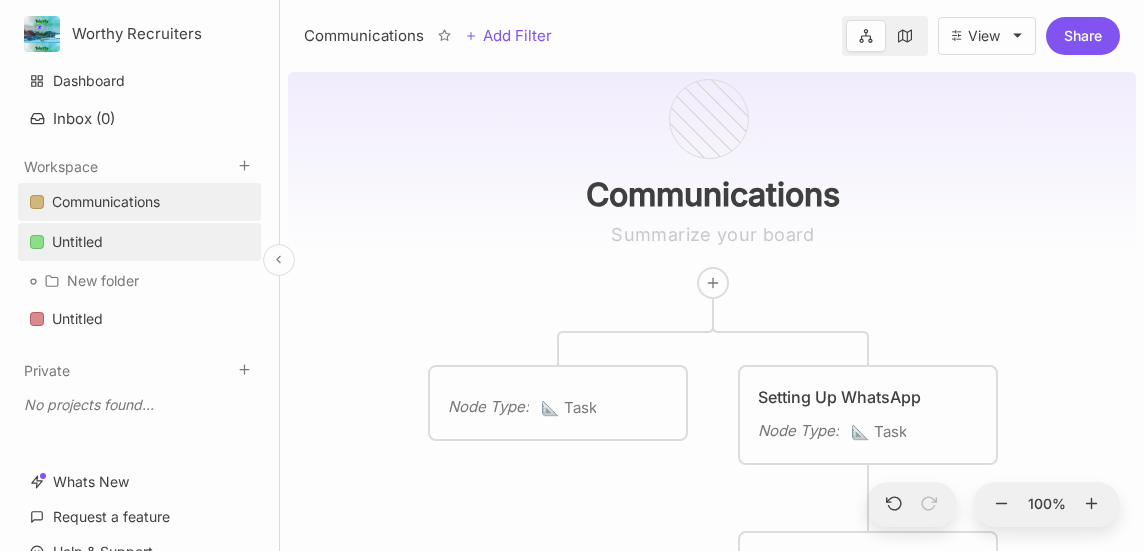 click on "Untitled" at bounding box center (77, 242) 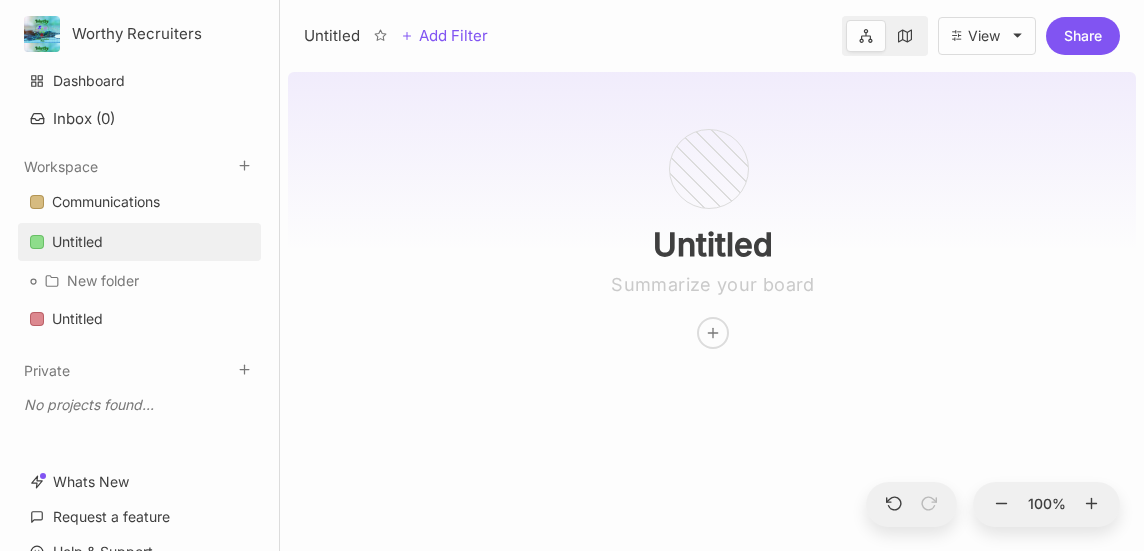 click on "Untitled" at bounding box center (713, 207) 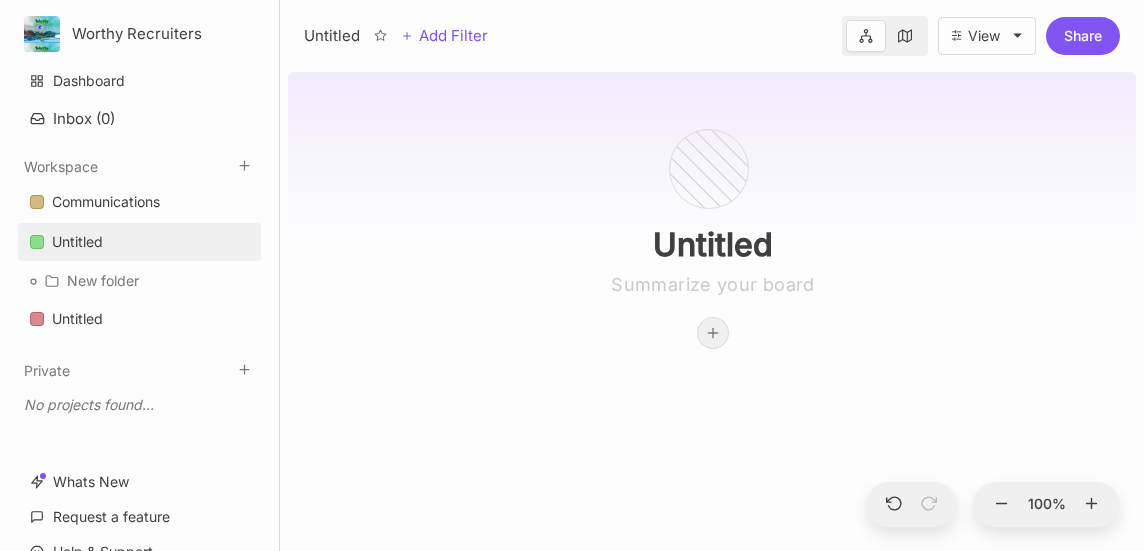 click 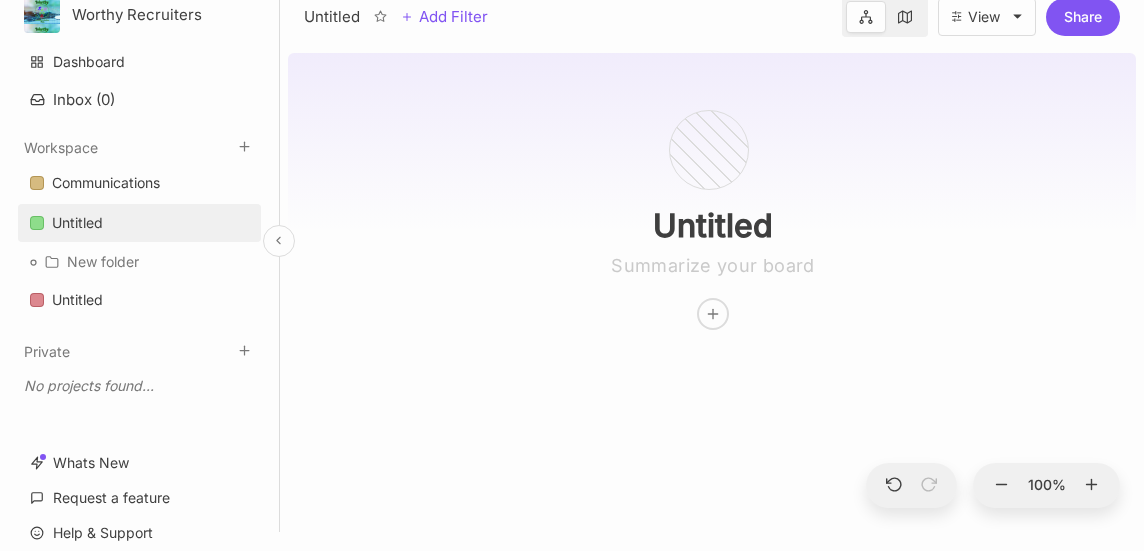 scroll, scrollTop: 0, scrollLeft: 0, axis: both 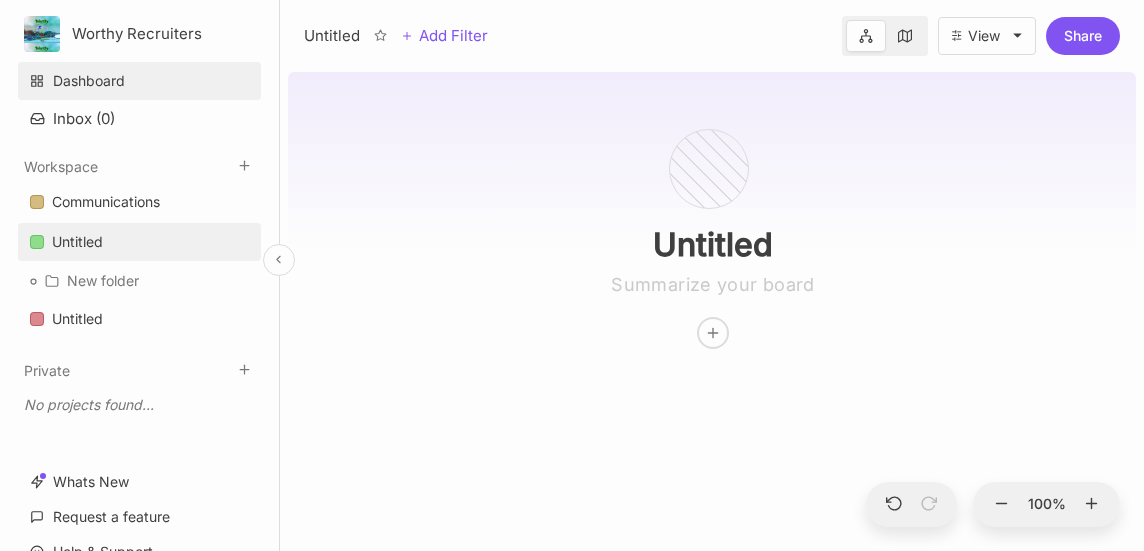 click on "Dashboard" at bounding box center [139, 81] 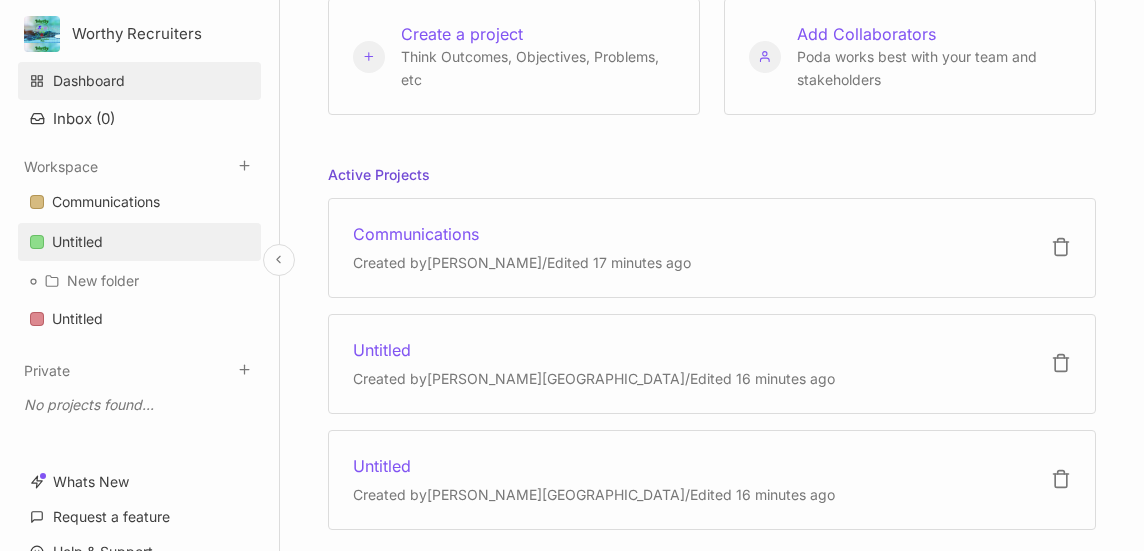 scroll, scrollTop: 200, scrollLeft: 0, axis: vertical 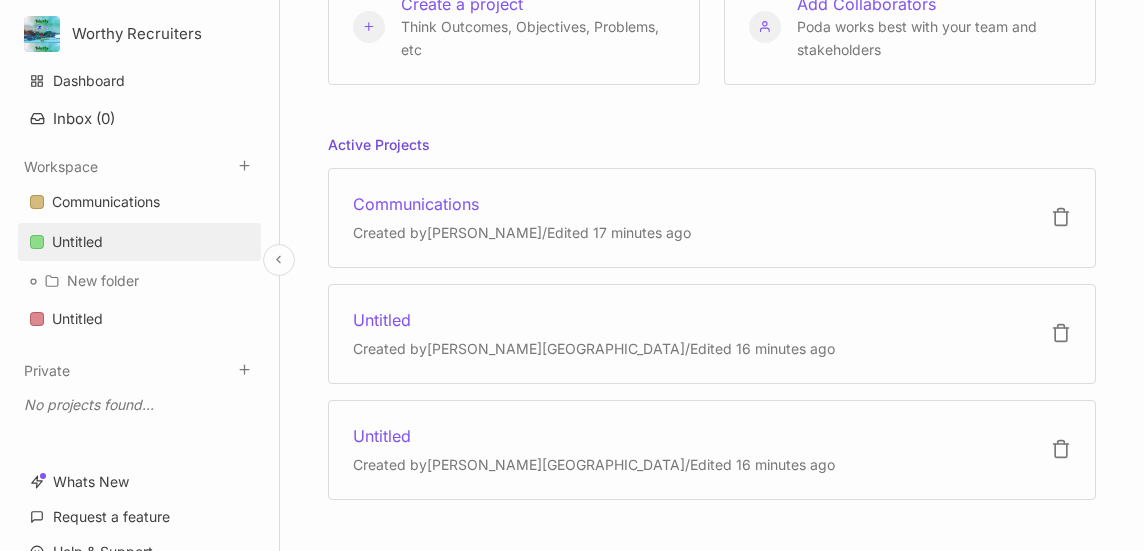click on "Untitled" at bounding box center [139, 242] 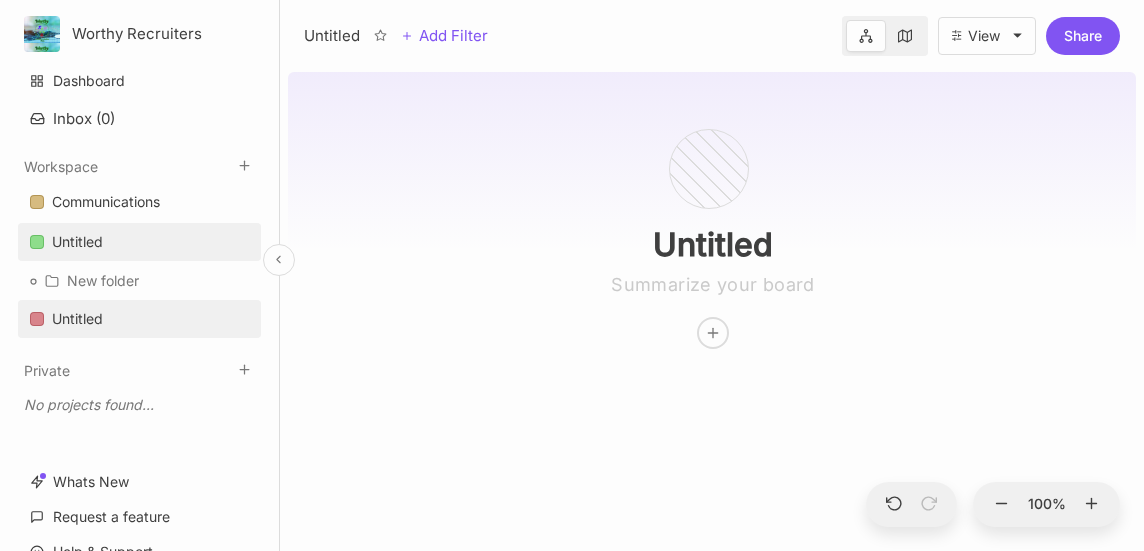 click on "Untitled" at bounding box center [77, 319] 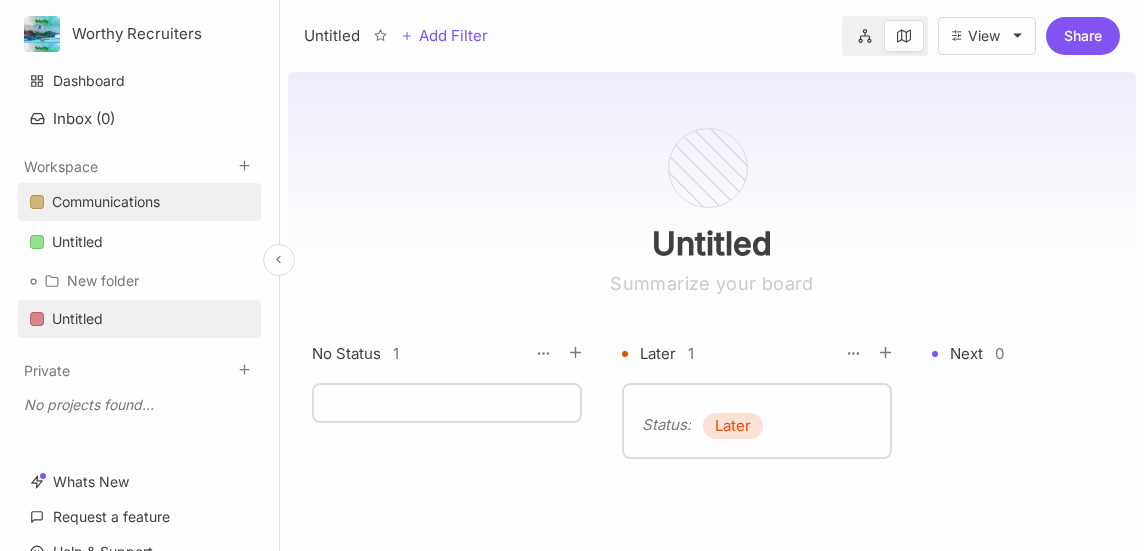 click on "Communications" at bounding box center [106, 202] 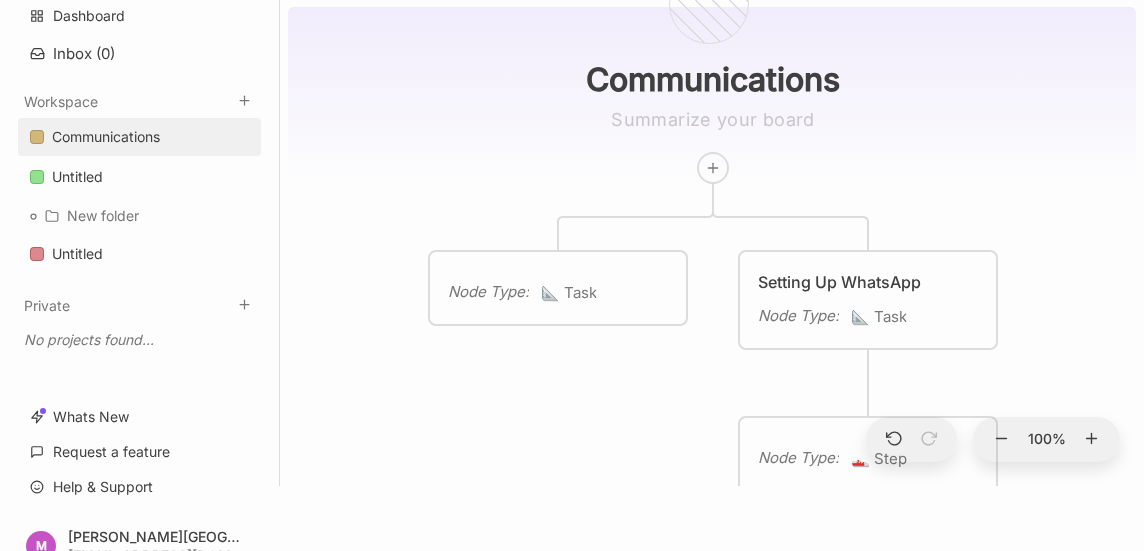 scroll, scrollTop: 89, scrollLeft: 0, axis: vertical 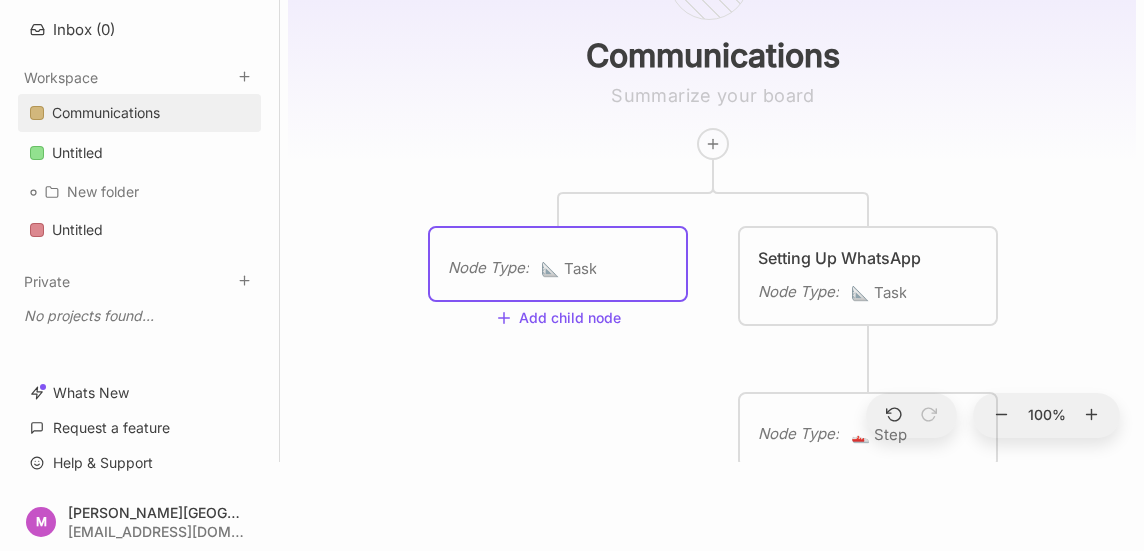 click on "Node Type : 📐   Task" at bounding box center [558, 264] 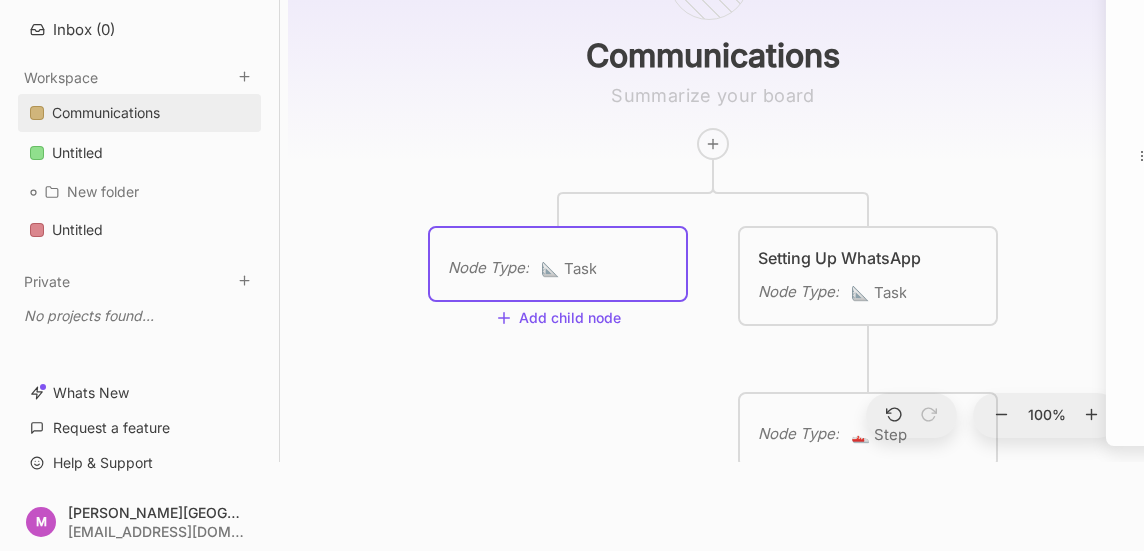 scroll, scrollTop: 0, scrollLeft: 0, axis: both 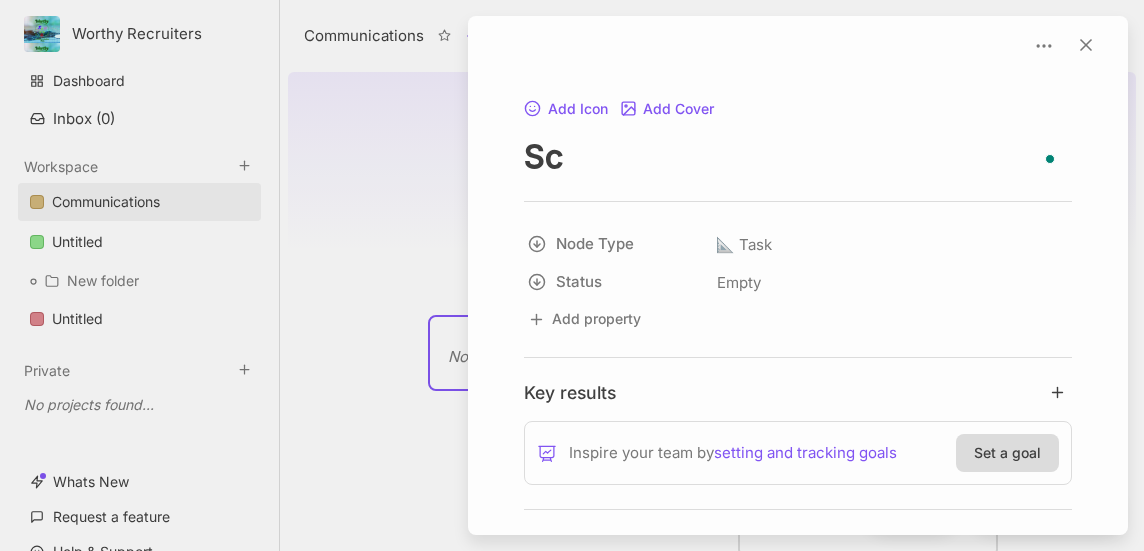 type on "S" 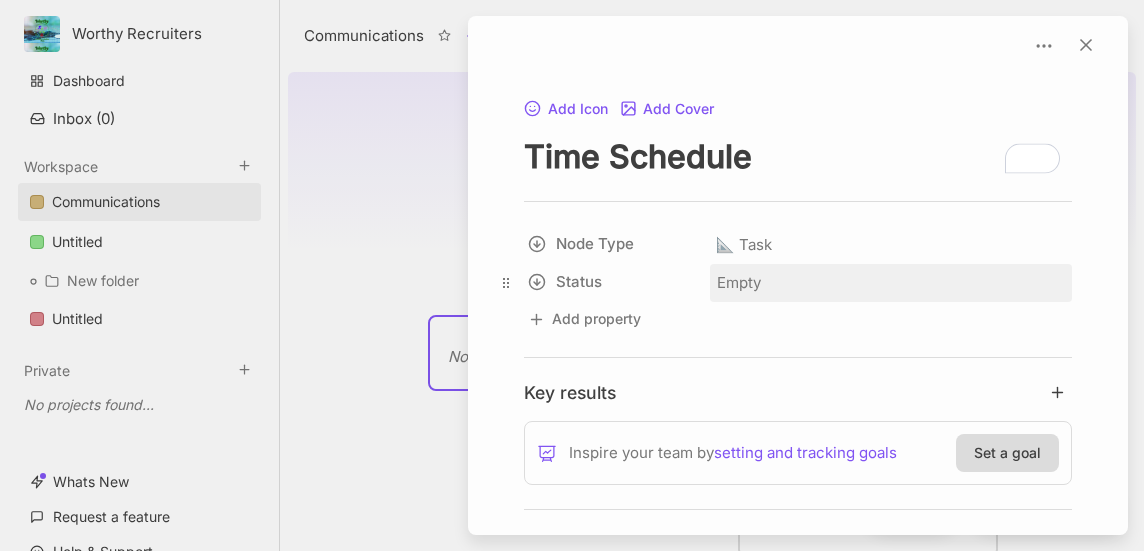 type on "Time Schedule" 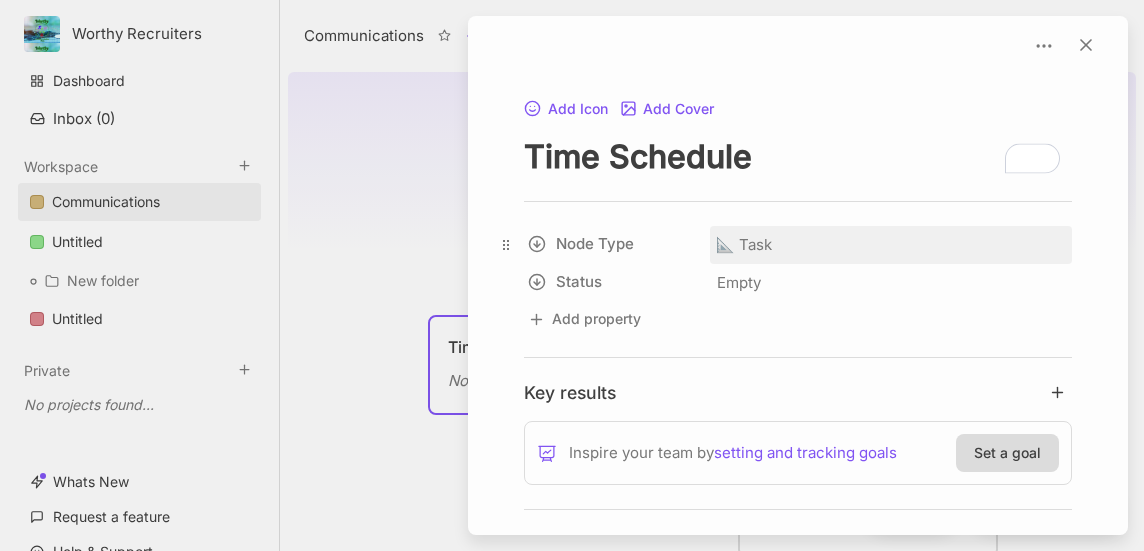 click on "📐   Task" at bounding box center (744, 245) 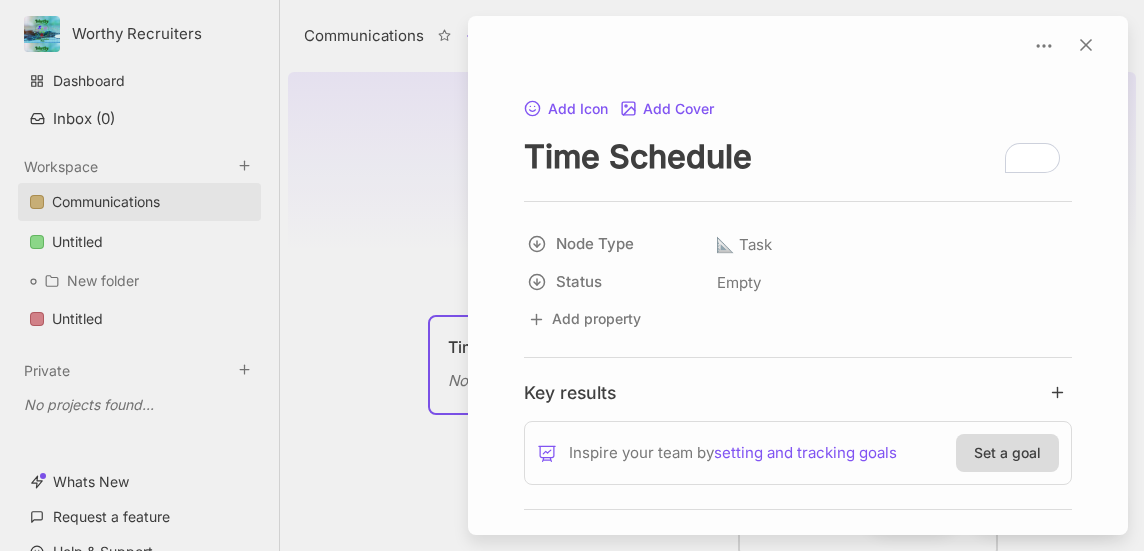 scroll, scrollTop: 161, scrollLeft: 0, axis: vertical 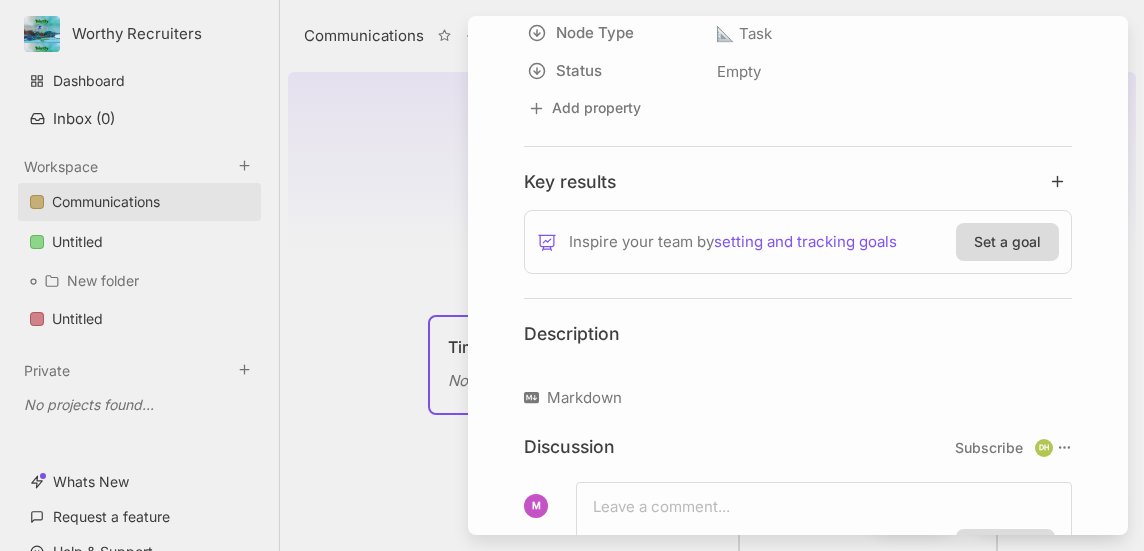 click at bounding box center [798, 366] 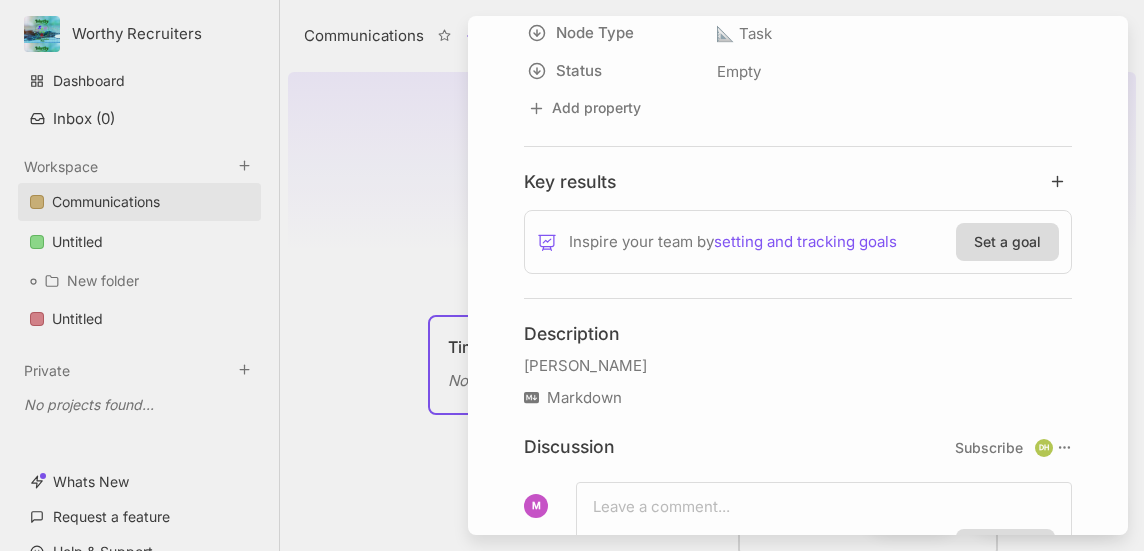 scroll, scrollTop: 24, scrollLeft: 0, axis: vertical 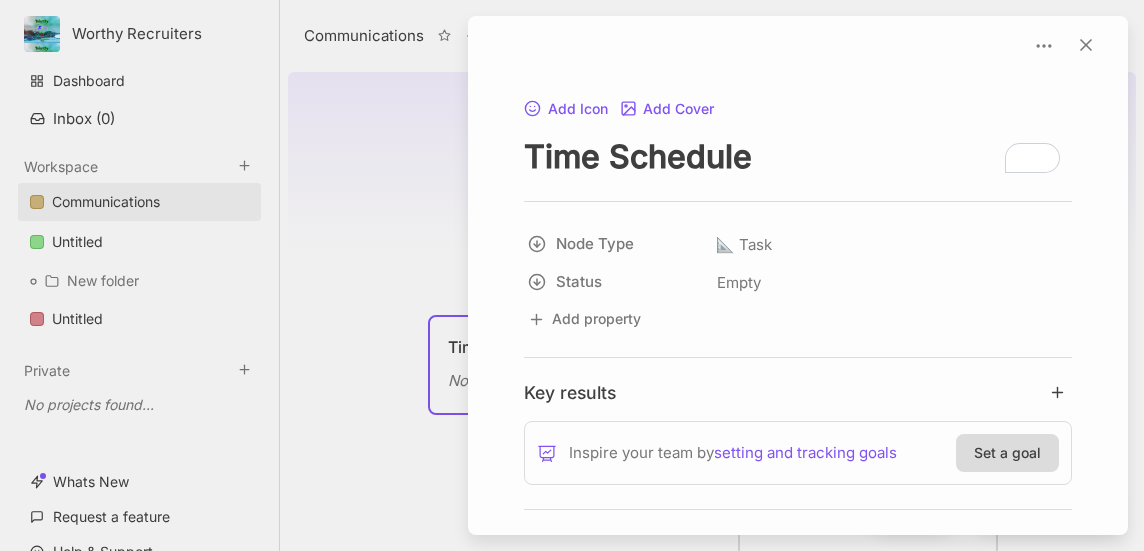 click on "Time Schedule" at bounding box center [798, 156] 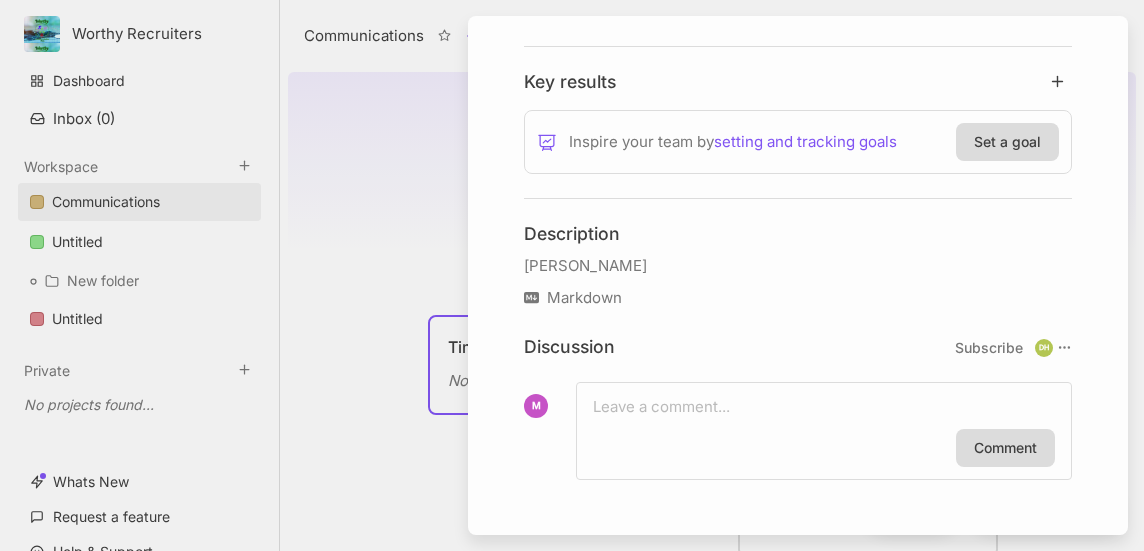 type on "Maria's Time Schedule" 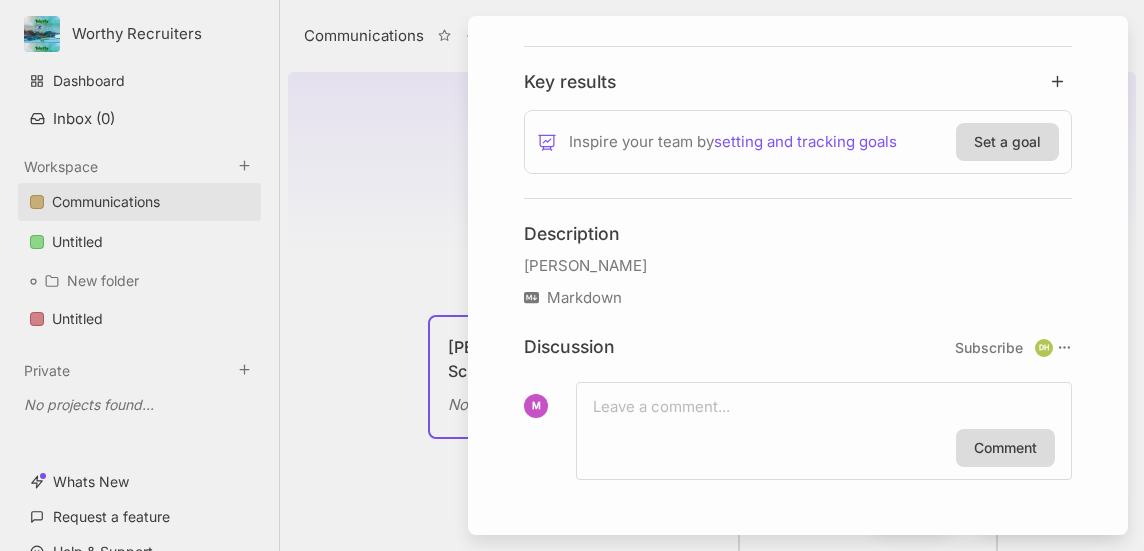 click on "Maria" at bounding box center [798, 266] 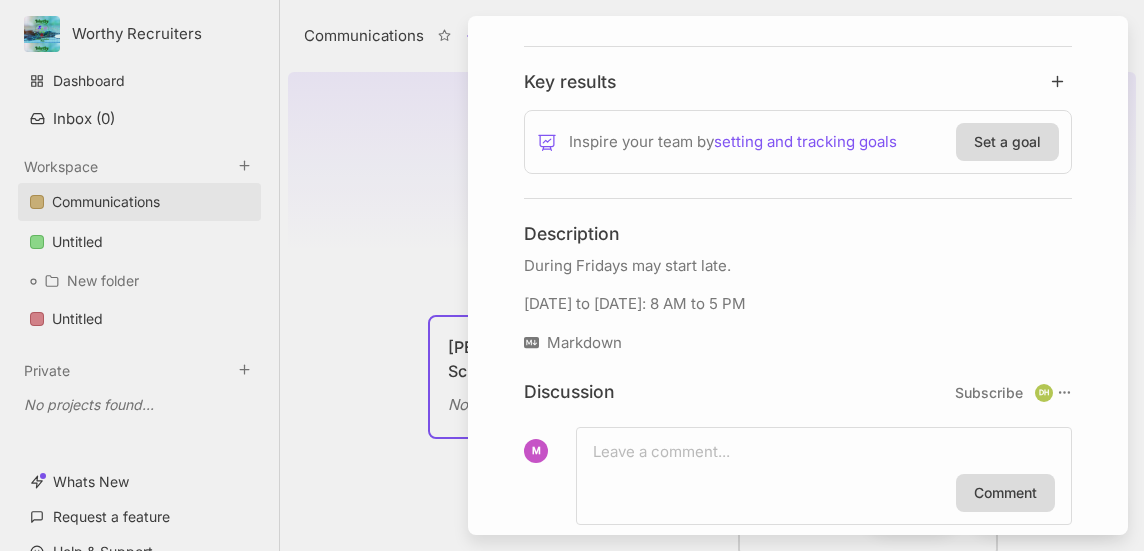 click on "Markdown" at bounding box center (798, 343) 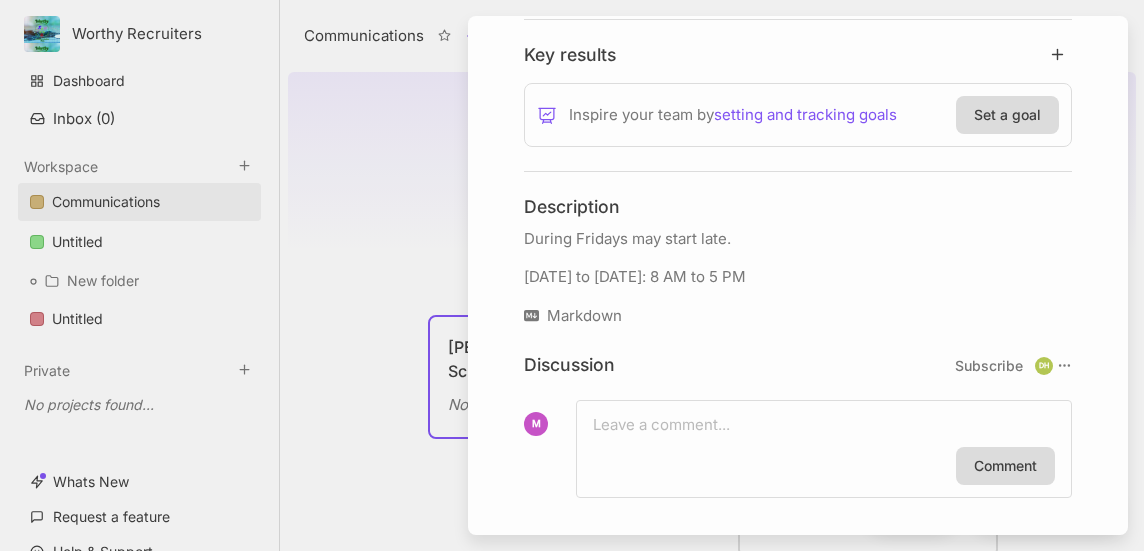 scroll, scrollTop: 357, scrollLeft: 0, axis: vertical 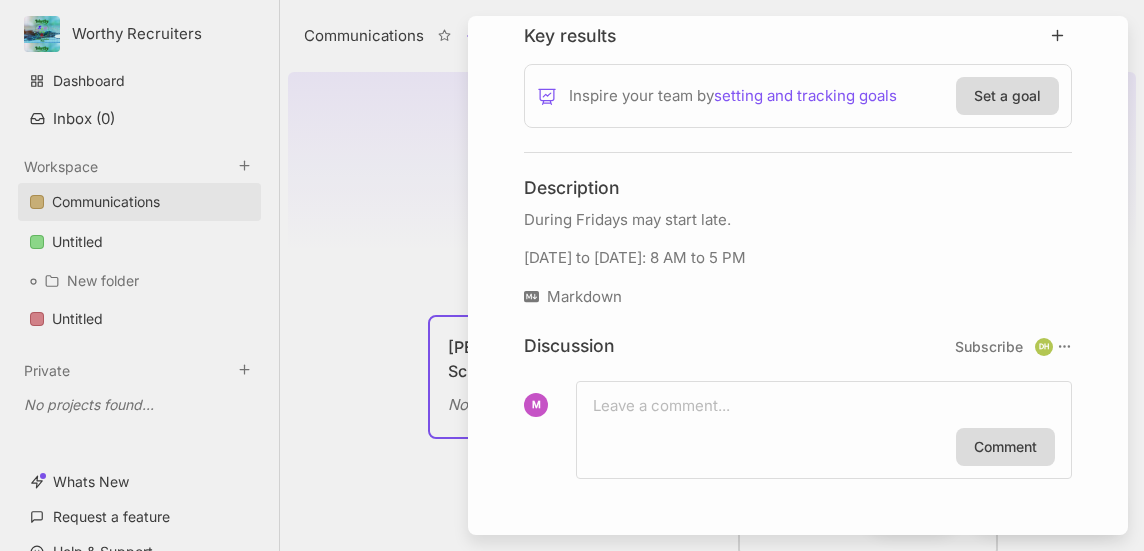 click at bounding box center [824, 406] 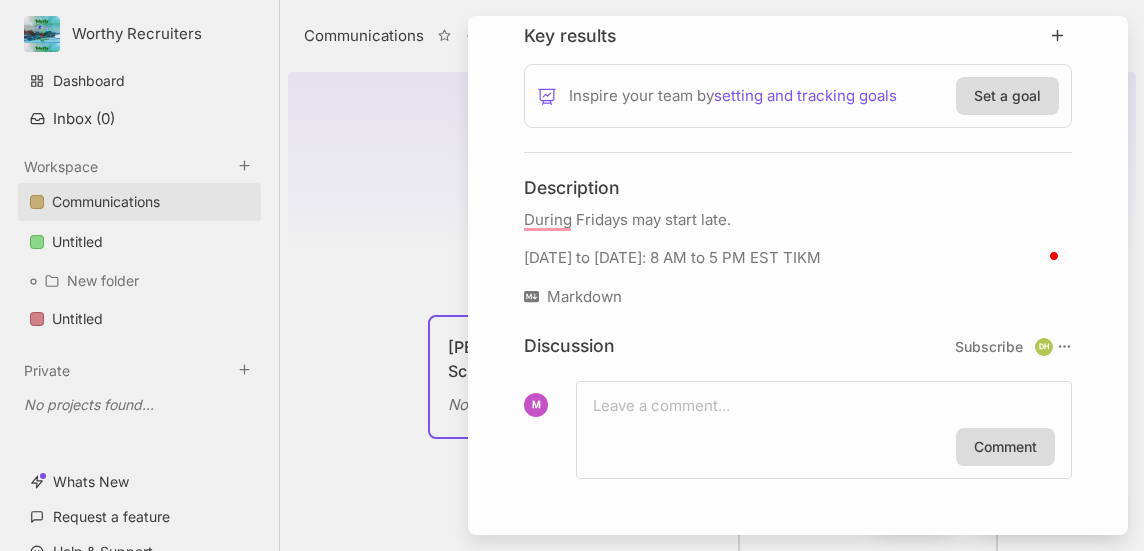 scroll, scrollTop: 357, scrollLeft: 0, axis: vertical 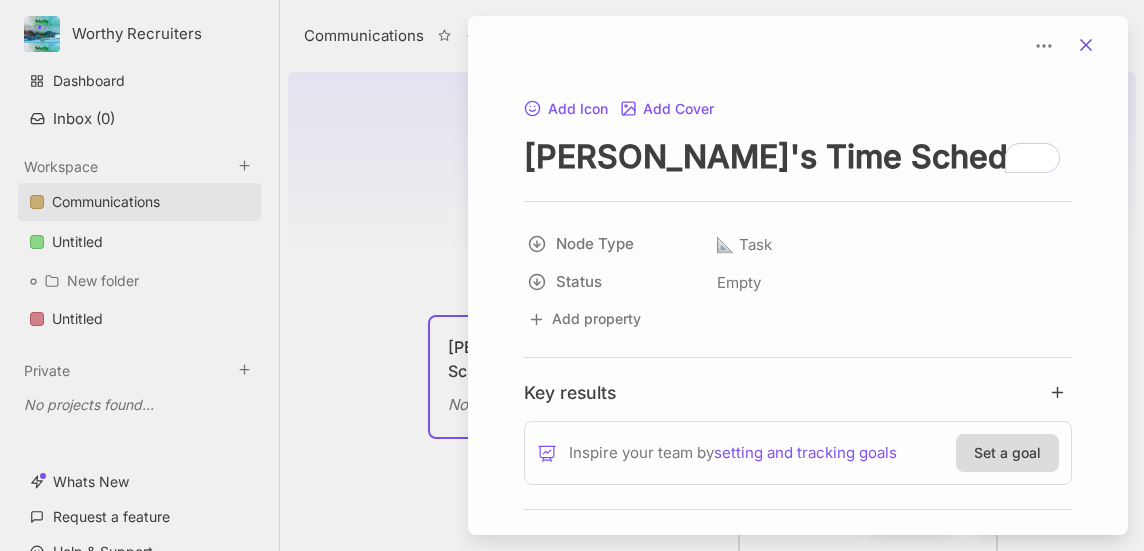 click 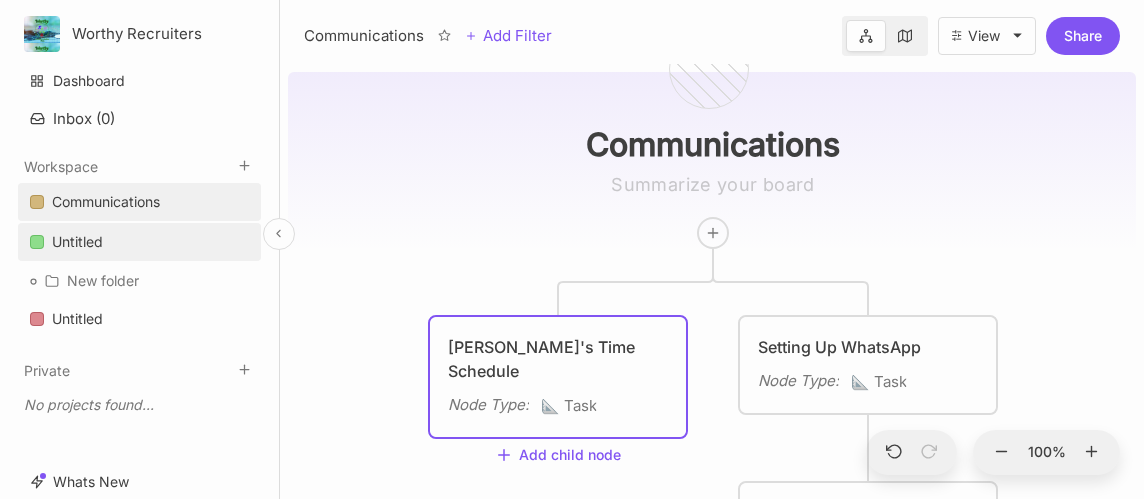 click on "Untitled" at bounding box center [77, 242] 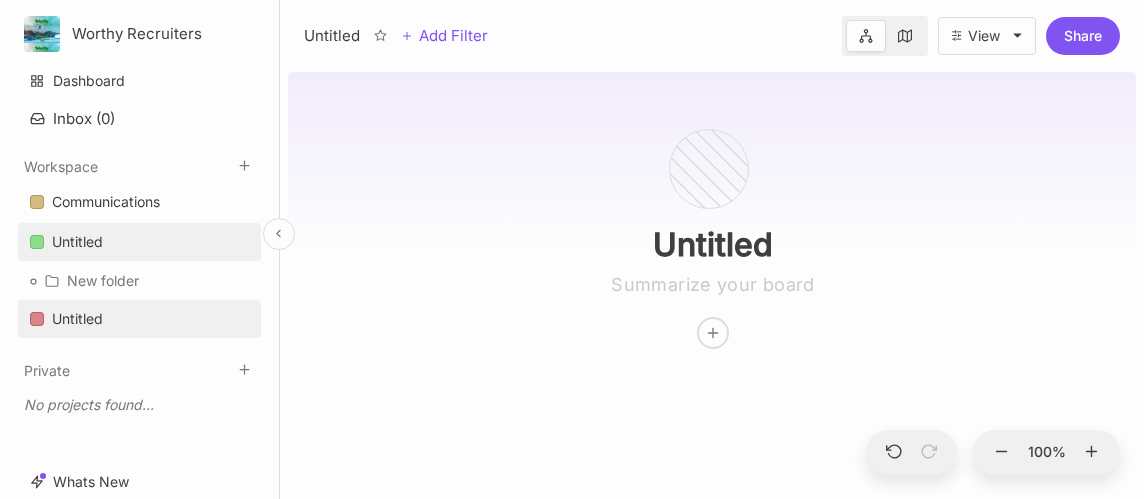 click on "Untitled" at bounding box center [77, 319] 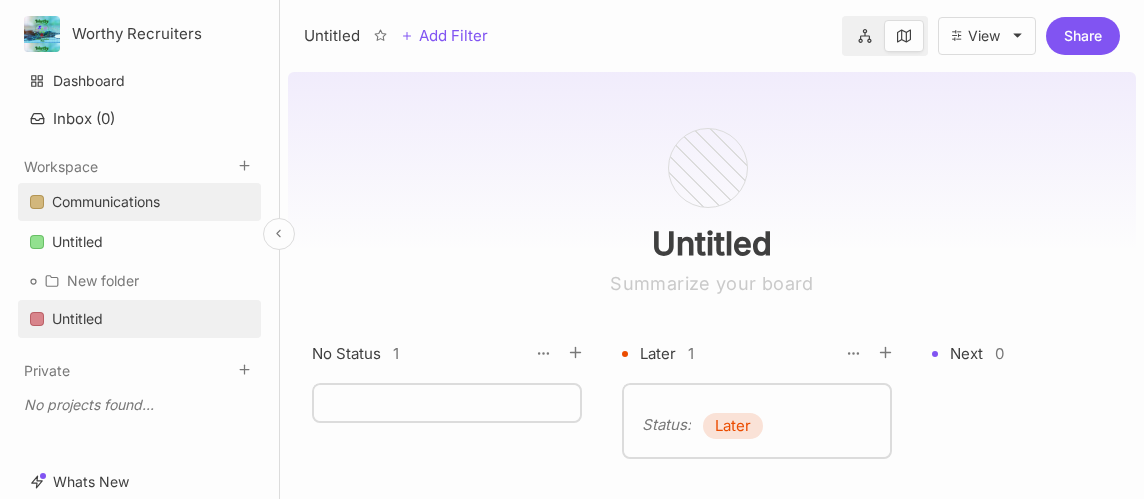 click on "Communications" at bounding box center [106, 202] 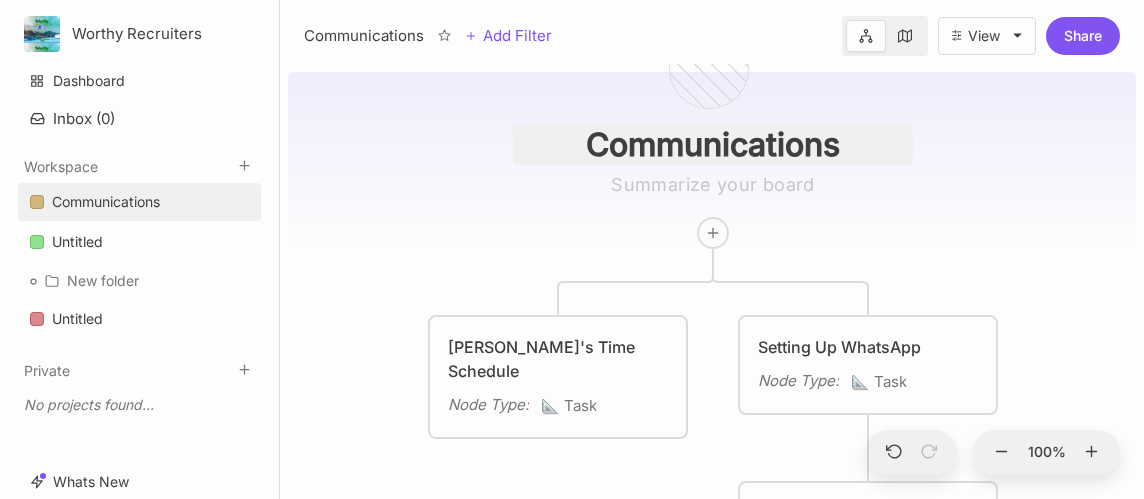 click on "Communications" at bounding box center (713, 145) 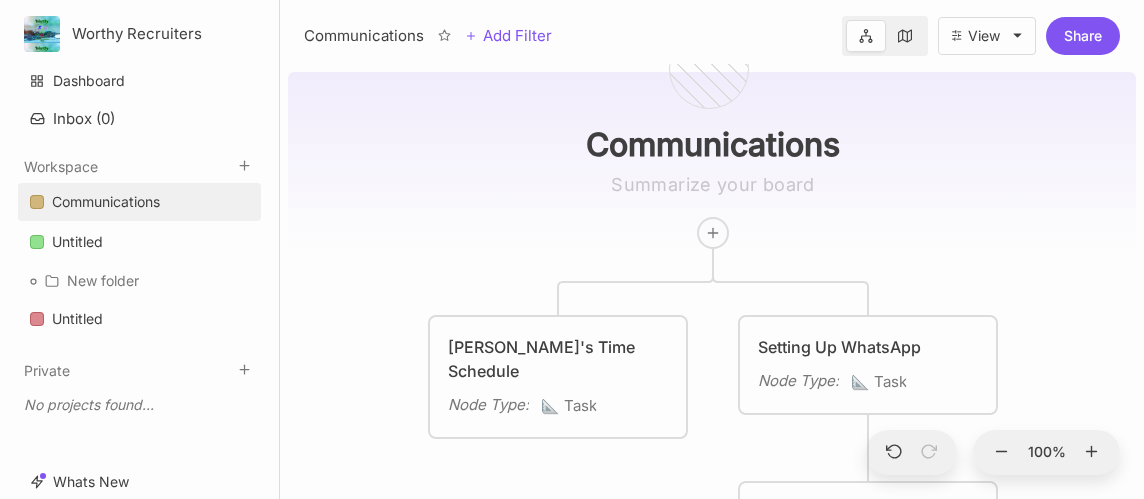 drag, startPoint x: 849, startPoint y: 143, endPoint x: 495, endPoint y: 143, distance: 354 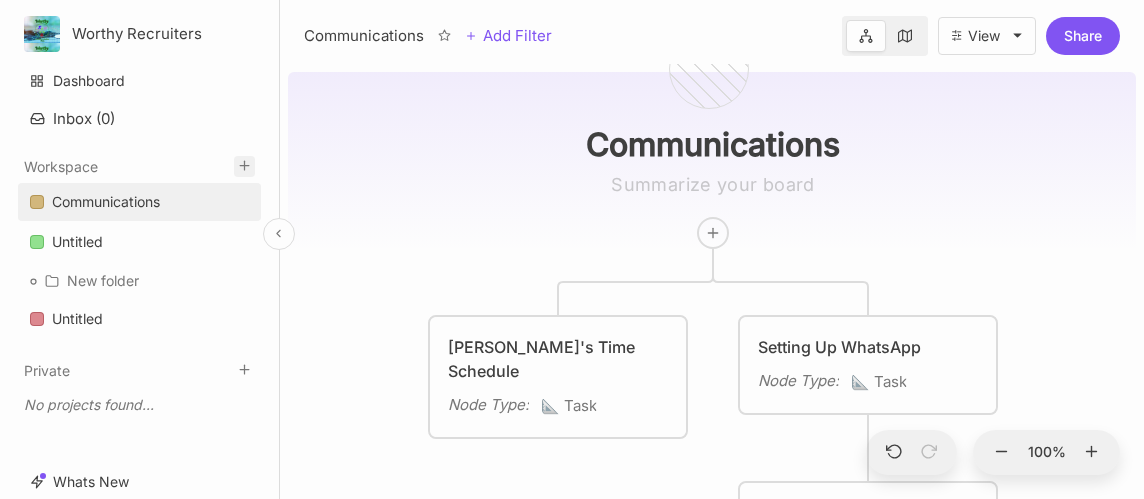 click 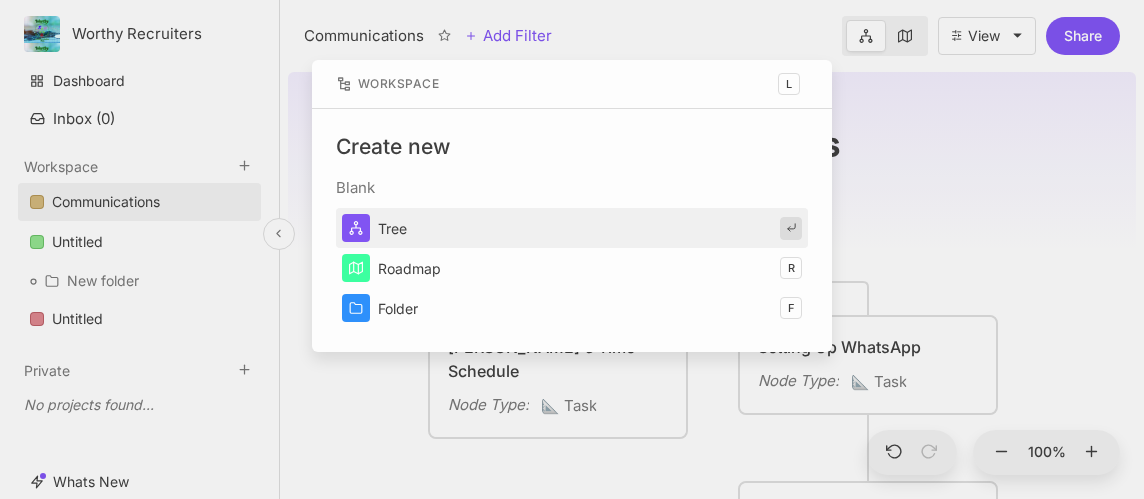 click on "Tree" at bounding box center [572, 228] 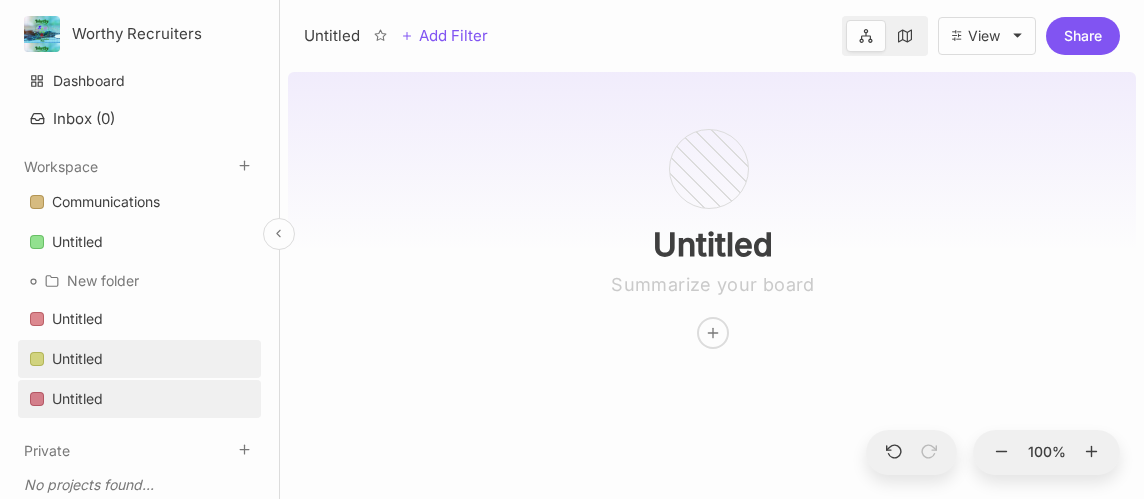 click on "Untitled" at bounding box center [77, 359] 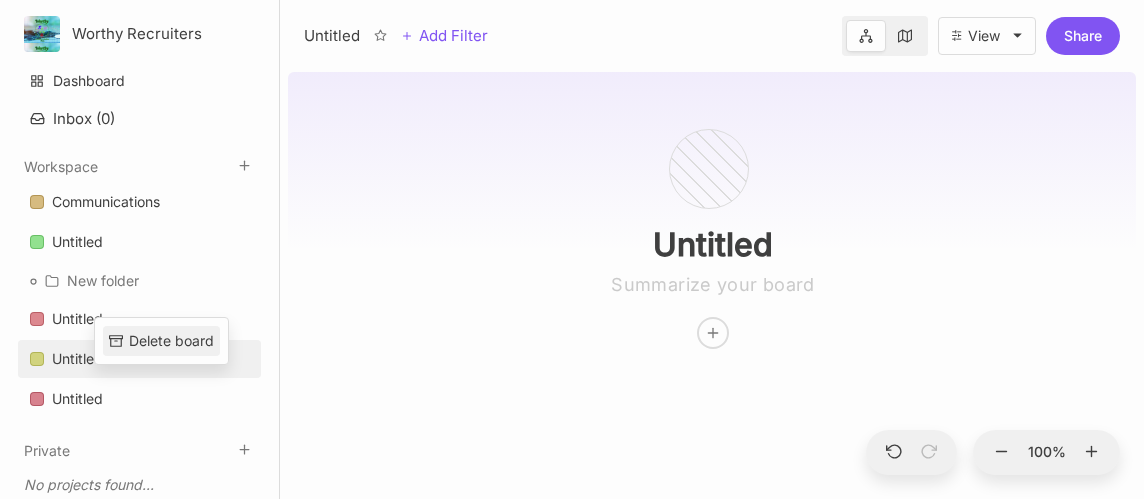 click on "Delete board" at bounding box center (171, 341) 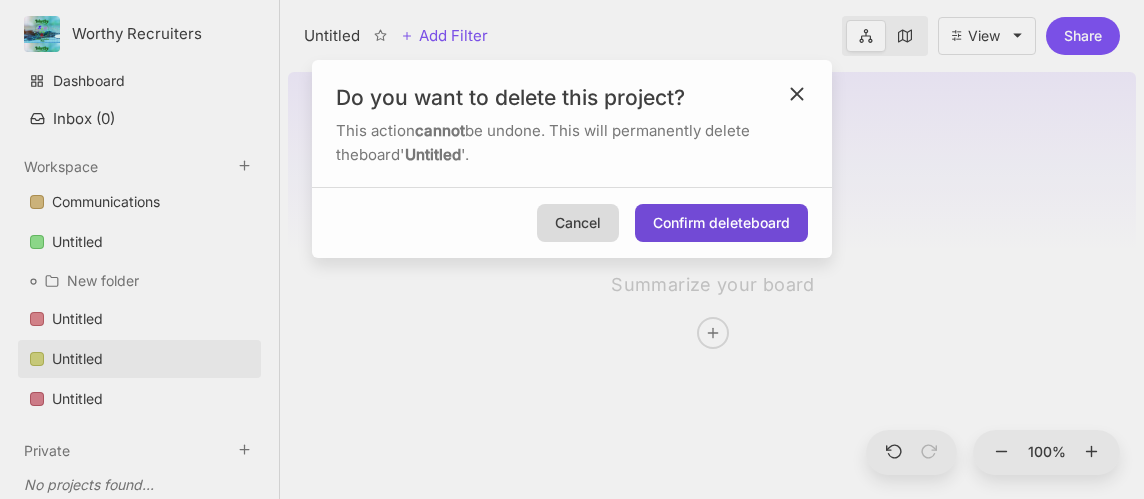 click on "Confirm delete  board" at bounding box center (721, 223) 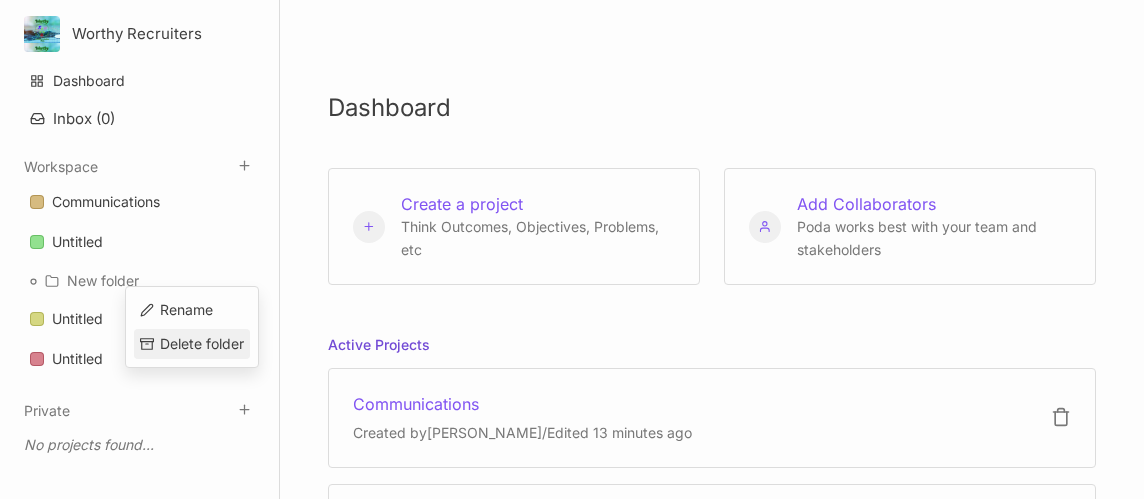 click on "Delete folder" at bounding box center [202, 344] 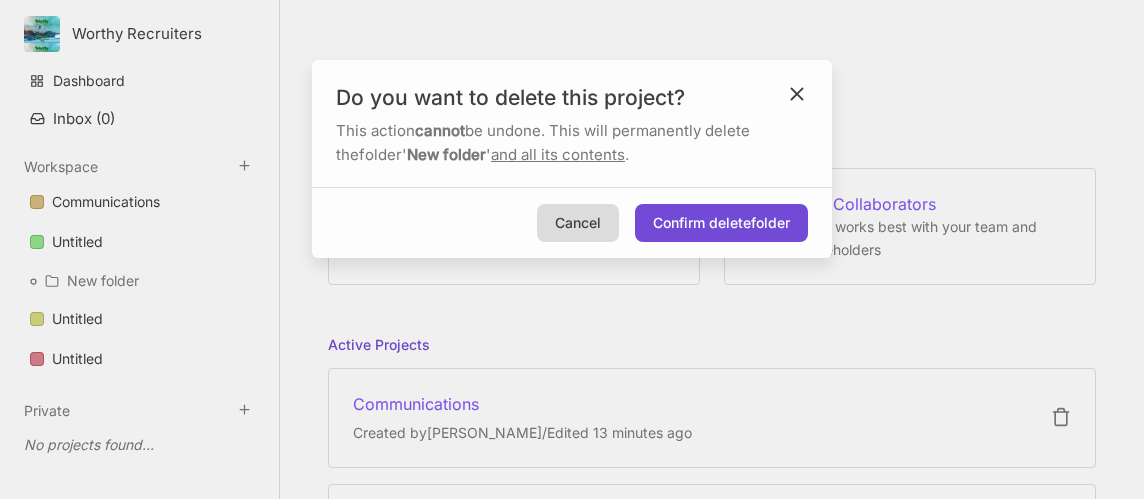 click on "Confirm delete  folder" at bounding box center (721, 223) 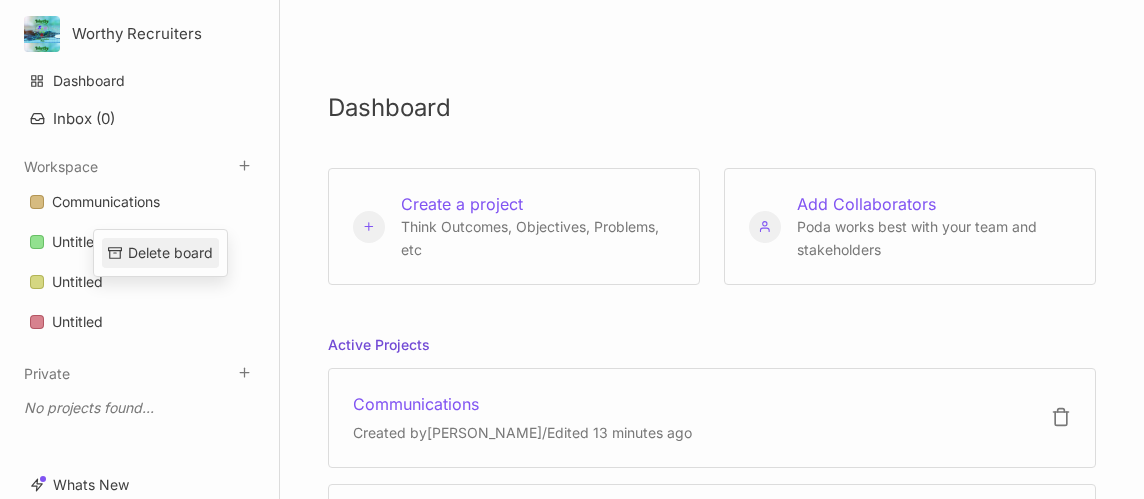 click on "Delete board" at bounding box center [170, 253] 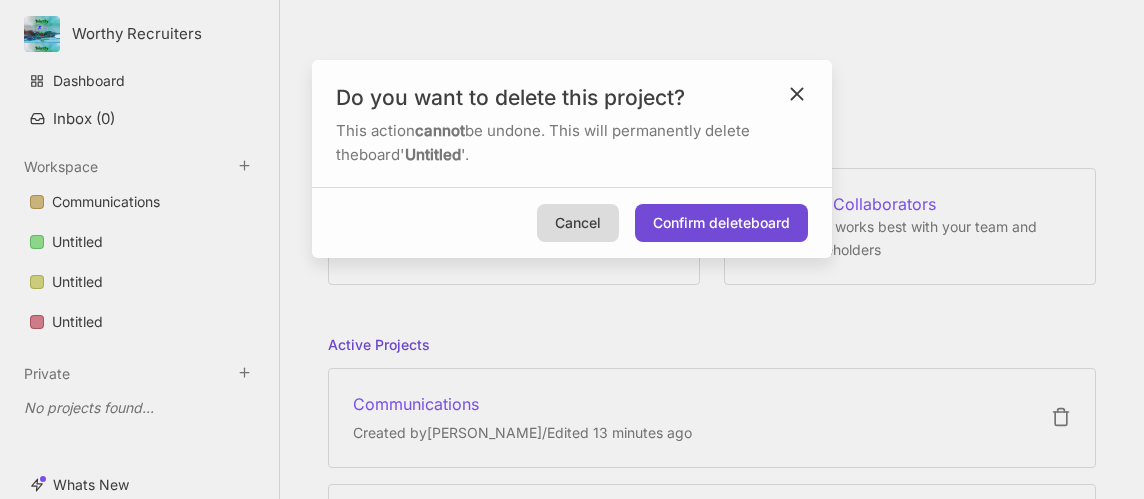 click on "Confirm delete  board" at bounding box center (721, 223) 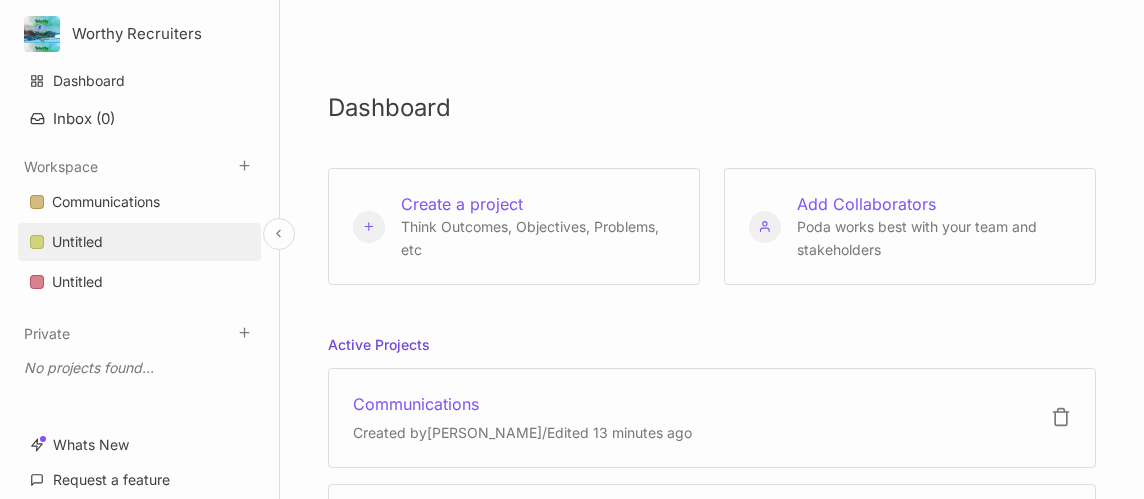 click on "Untitled" at bounding box center [139, 242] 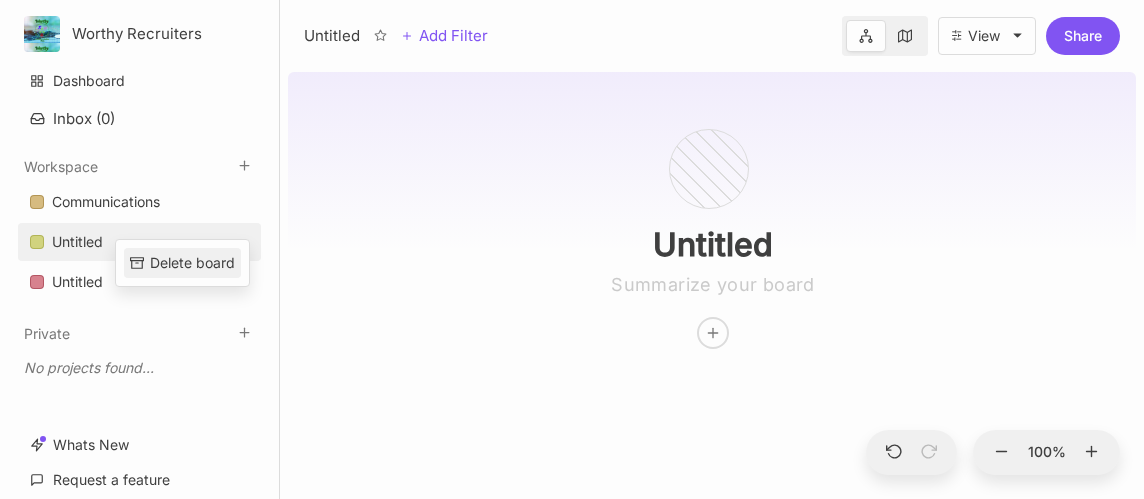 click on "Delete board" at bounding box center [192, 263] 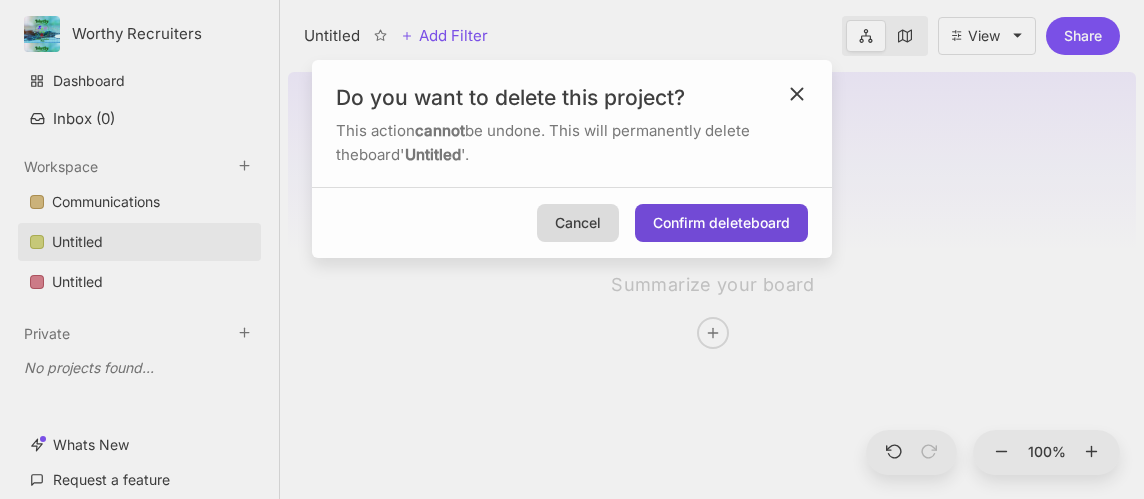 click on "Confirm delete  board" at bounding box center [721, 223] 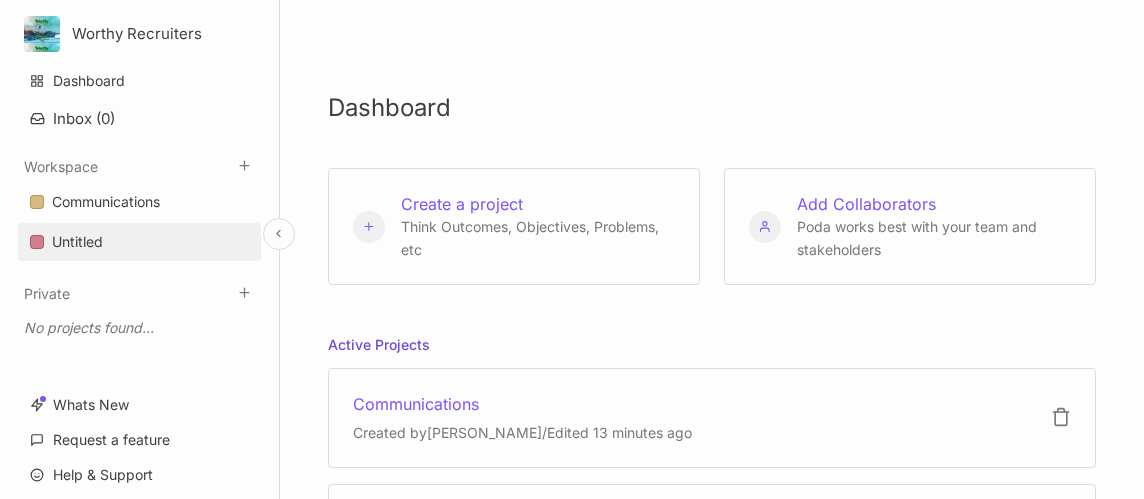 click on "Untitled" at bounding box center (139, 242) 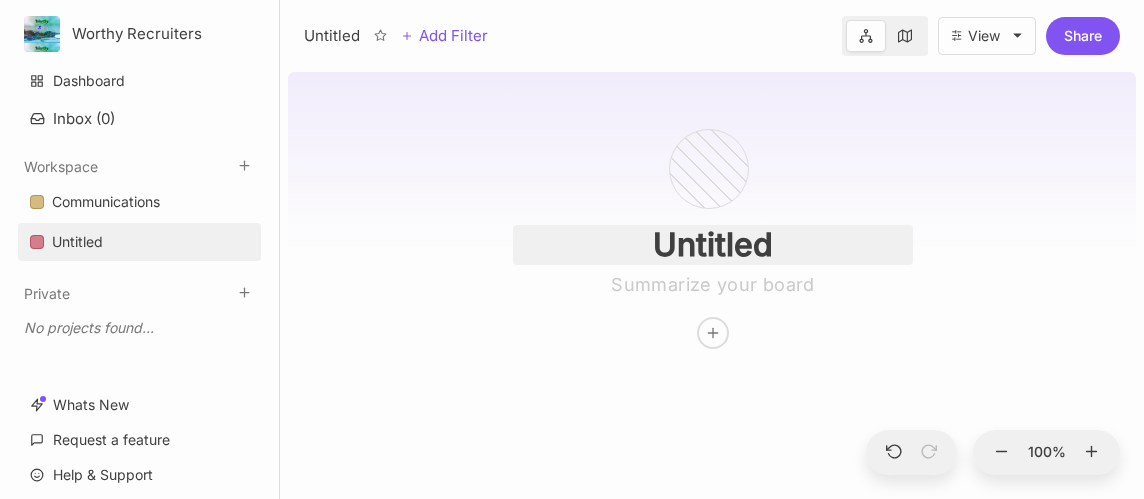 click on "Untitled" at bounding box center [713, 245] 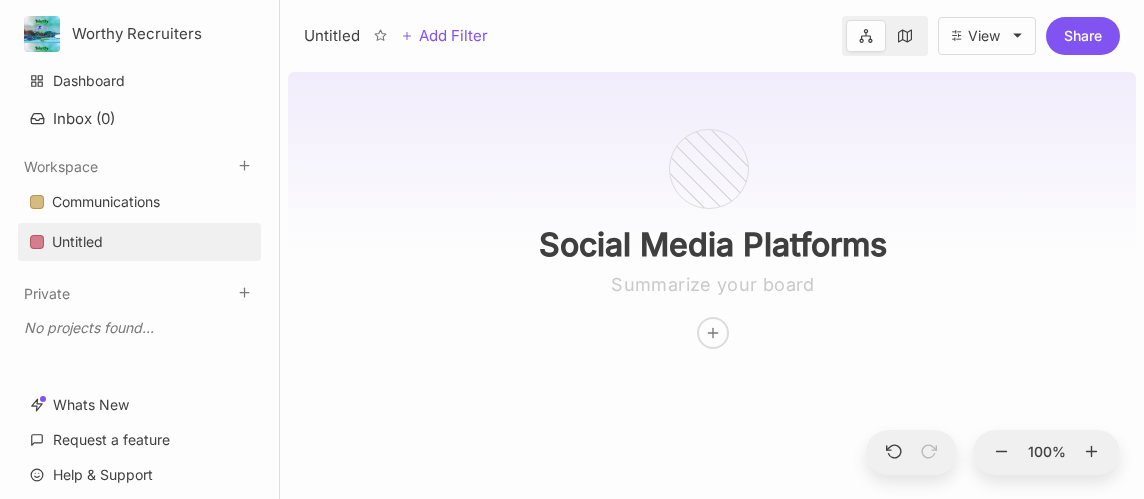 type on "Social Media Platforms" 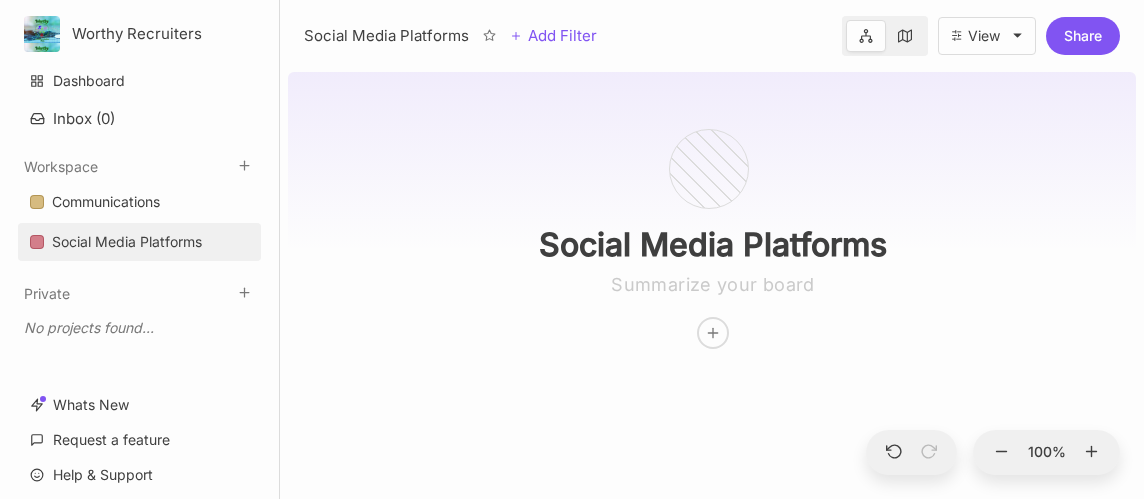 click on "Social Media Platforms" at bounding box center (712, 281) 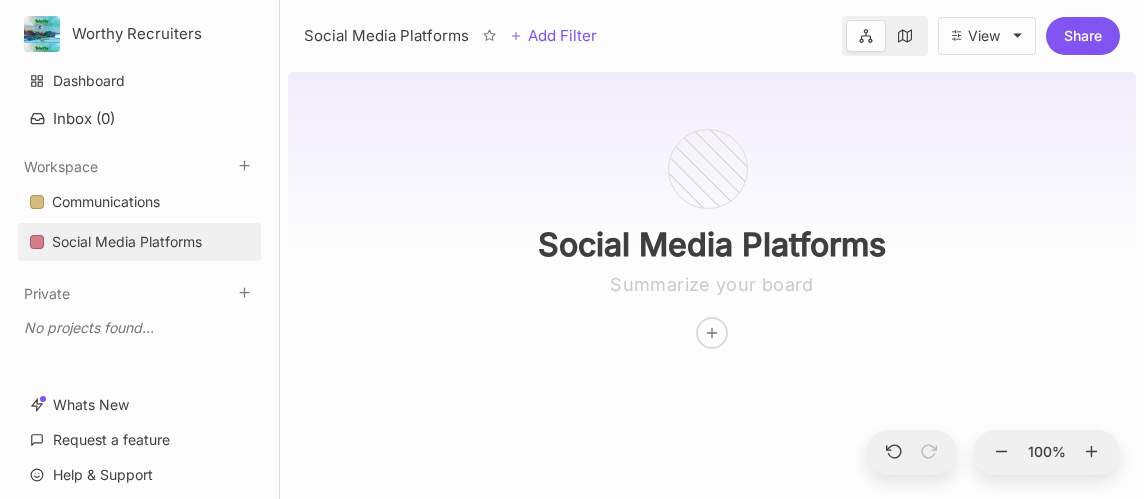 click at bounding box center [712, 333] 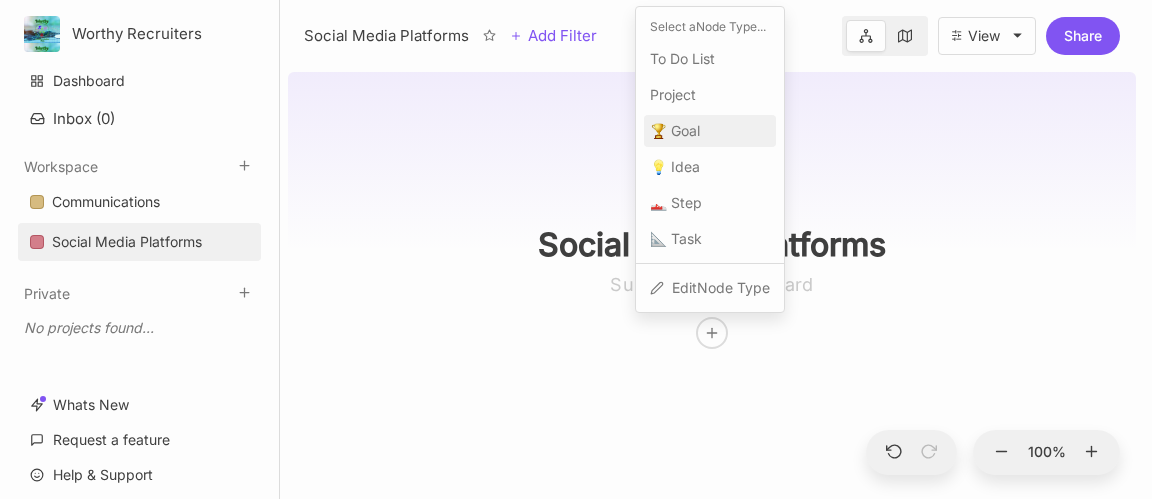 click on "🏆   Goal" at bounding box center (675, 131) 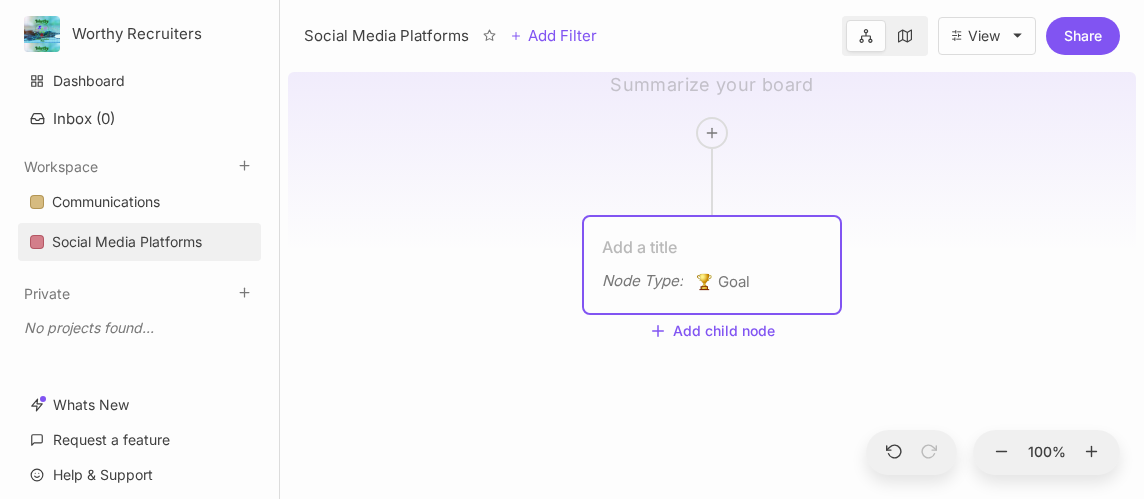 click at bounding box center (712, 247) 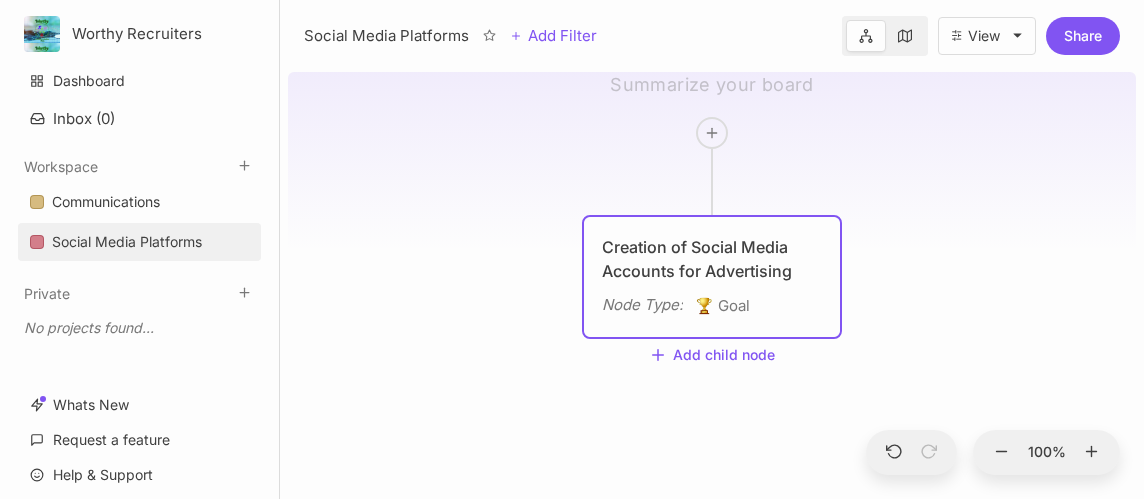 type on "Creation of Social Media Accounts for Advertising" 